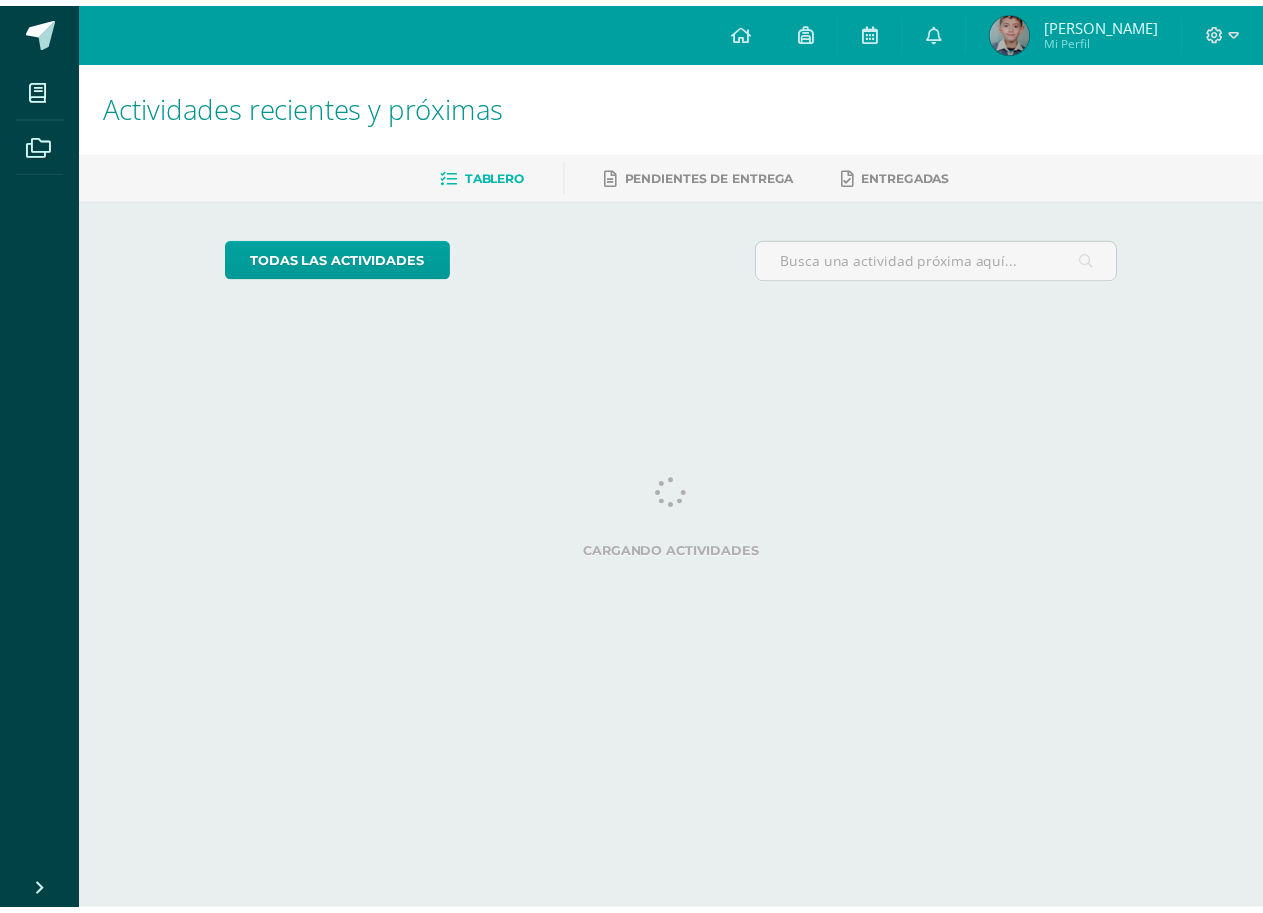 scroll, scrollTop: 0, scrollLeft: 0, axis: both 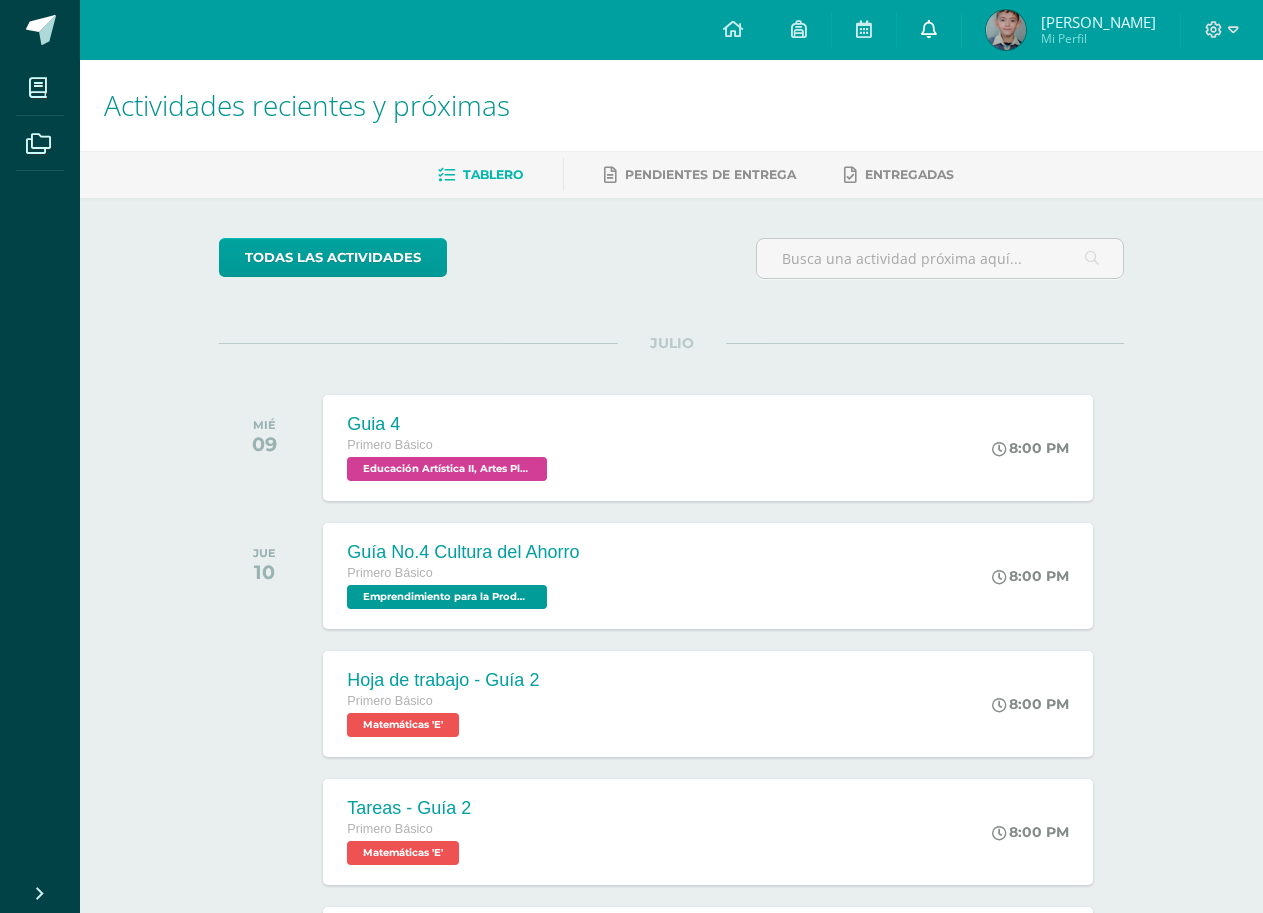 click at bounding box center (929, 30) 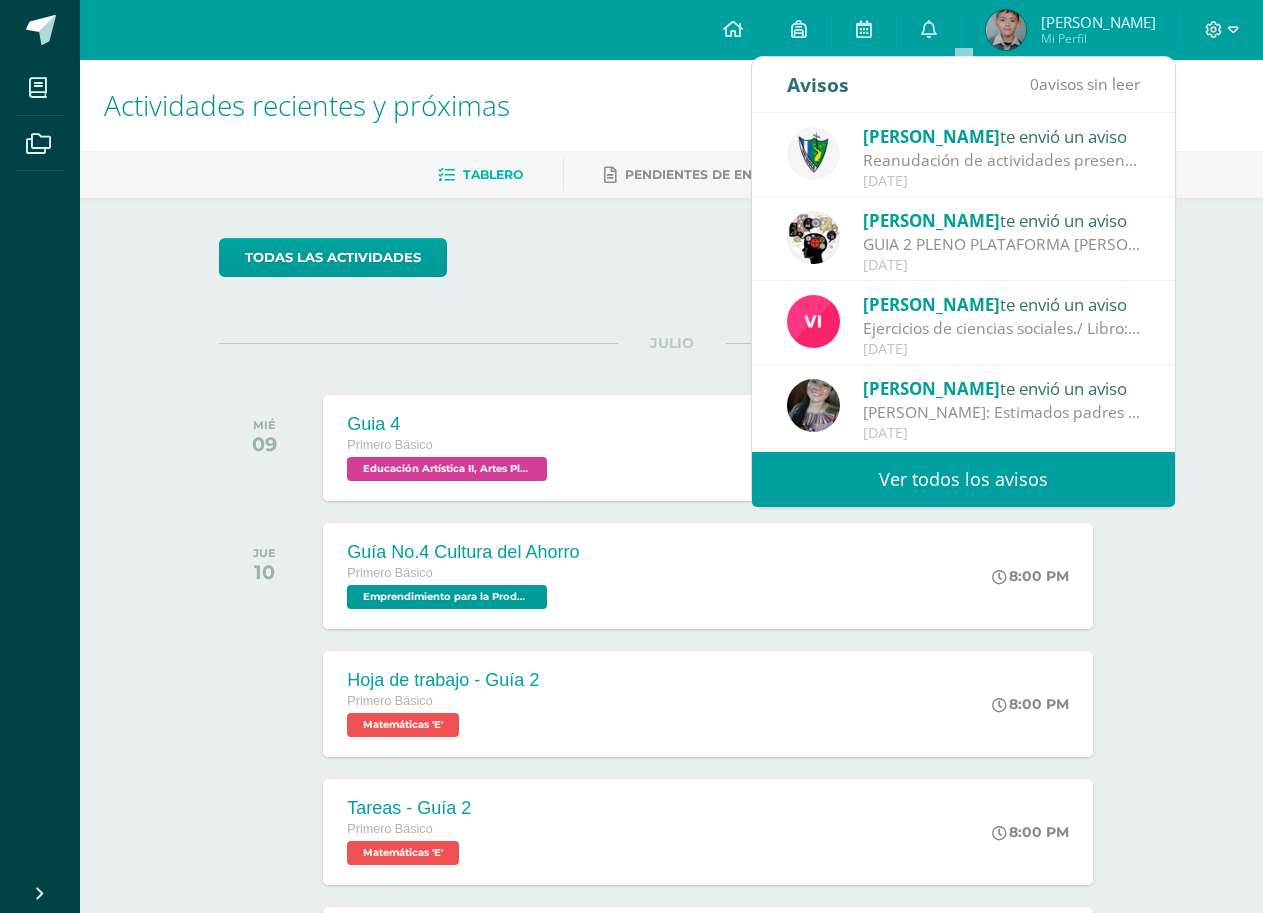 click on "Ver todos los avisos" at bounding box center (963, 479) 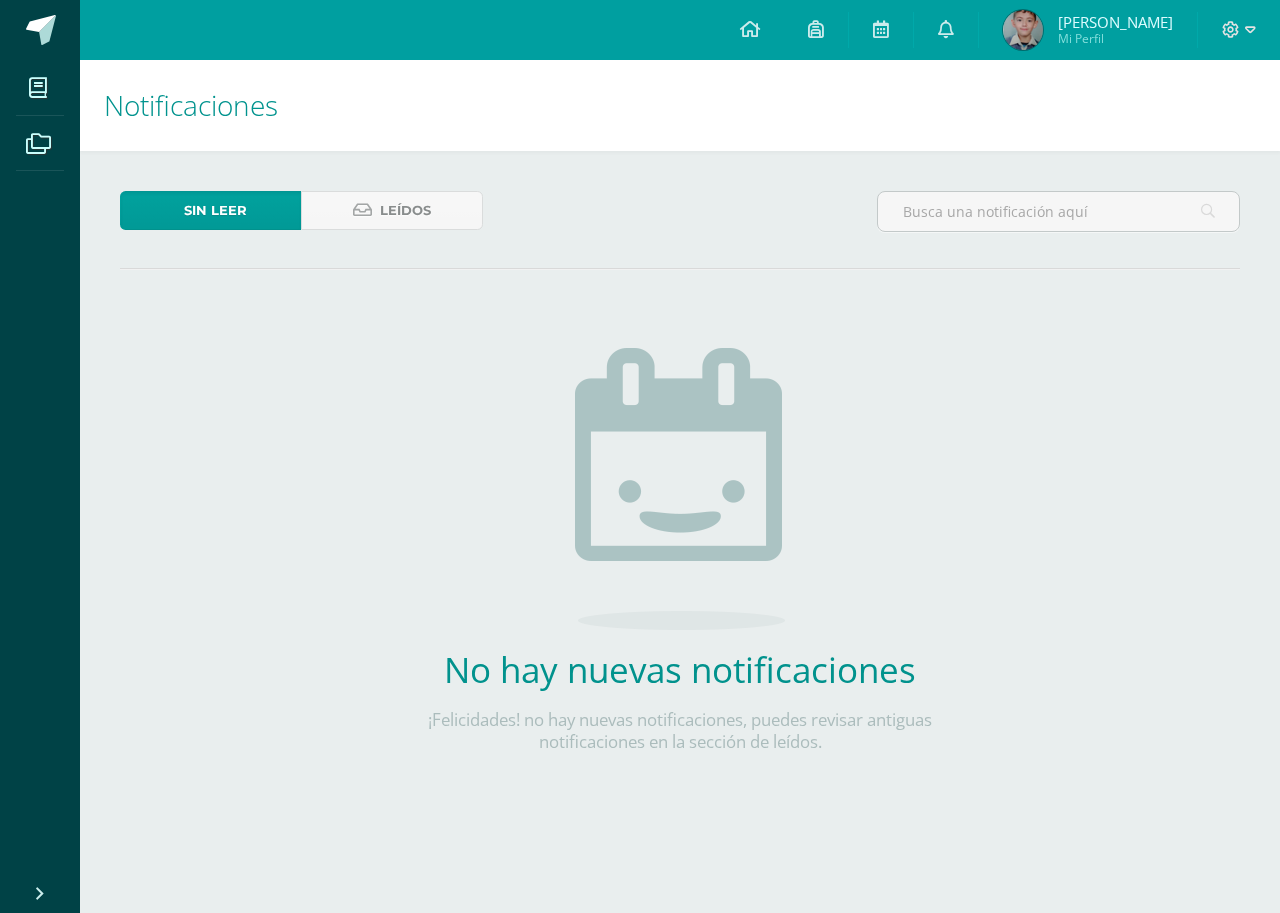 scroll, scrollTop: 0, scrollLeft: 0, axis: both 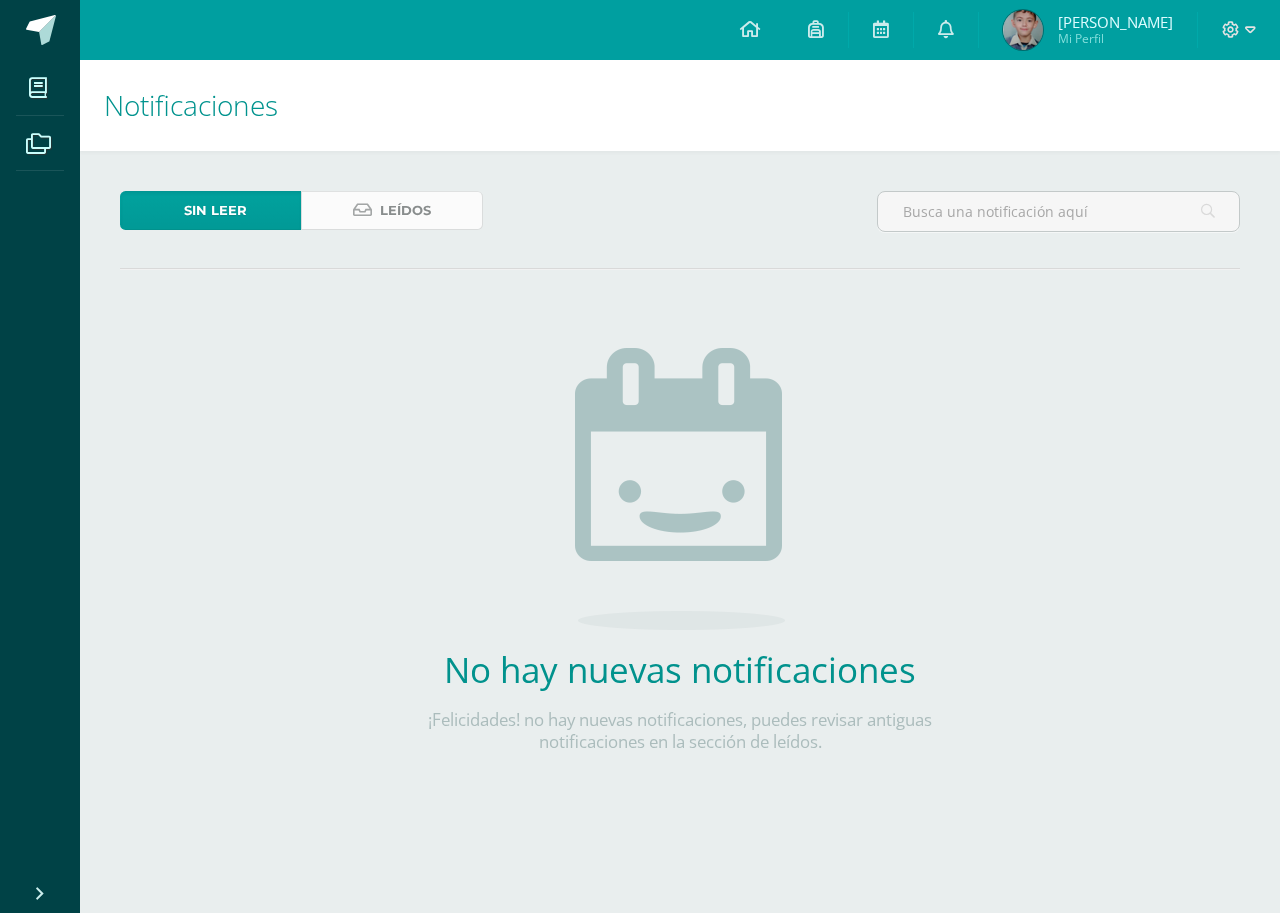 click at bounding box center (362, 210) 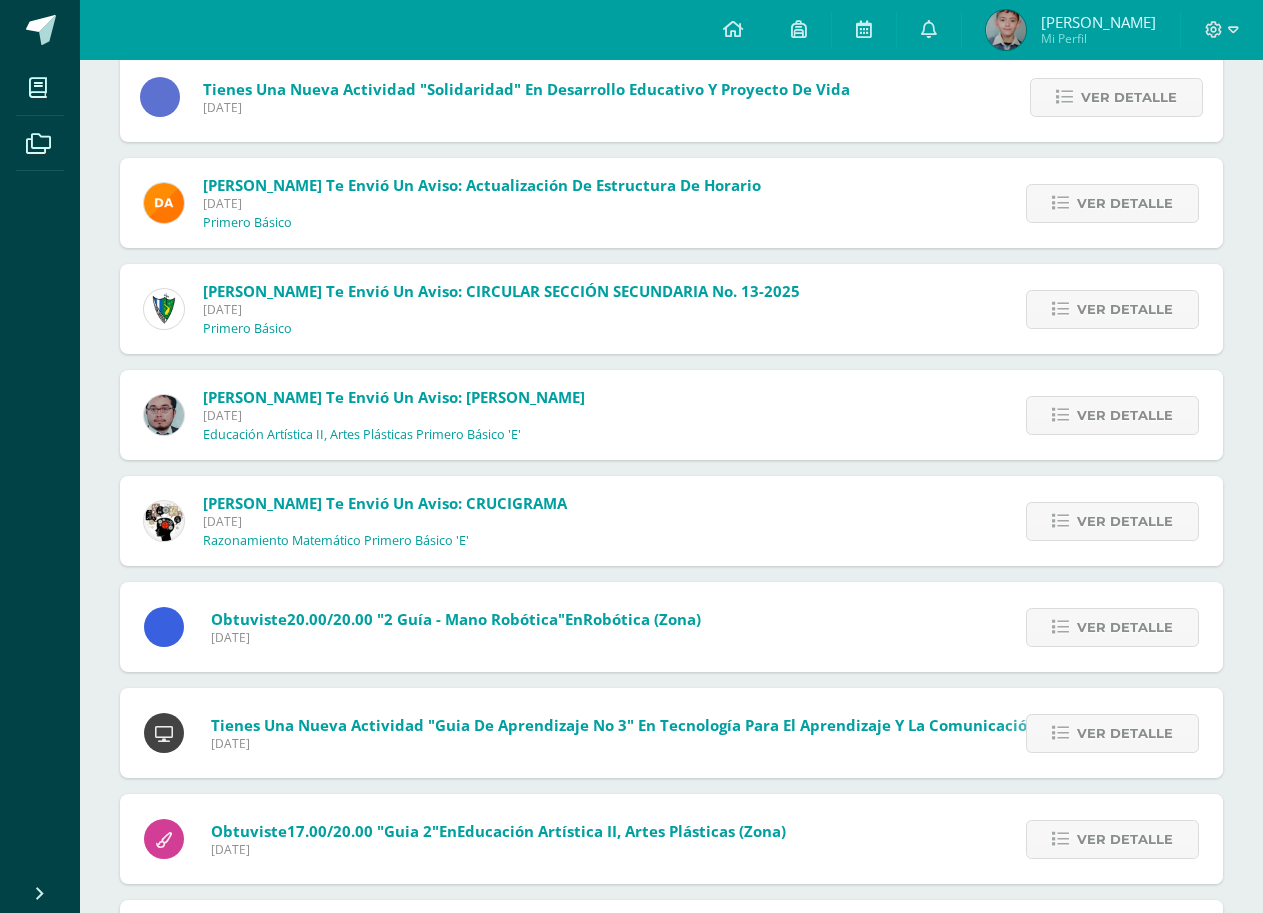 scroll, scrollTop: 1246, scrollLeft: 0, axis: vertical 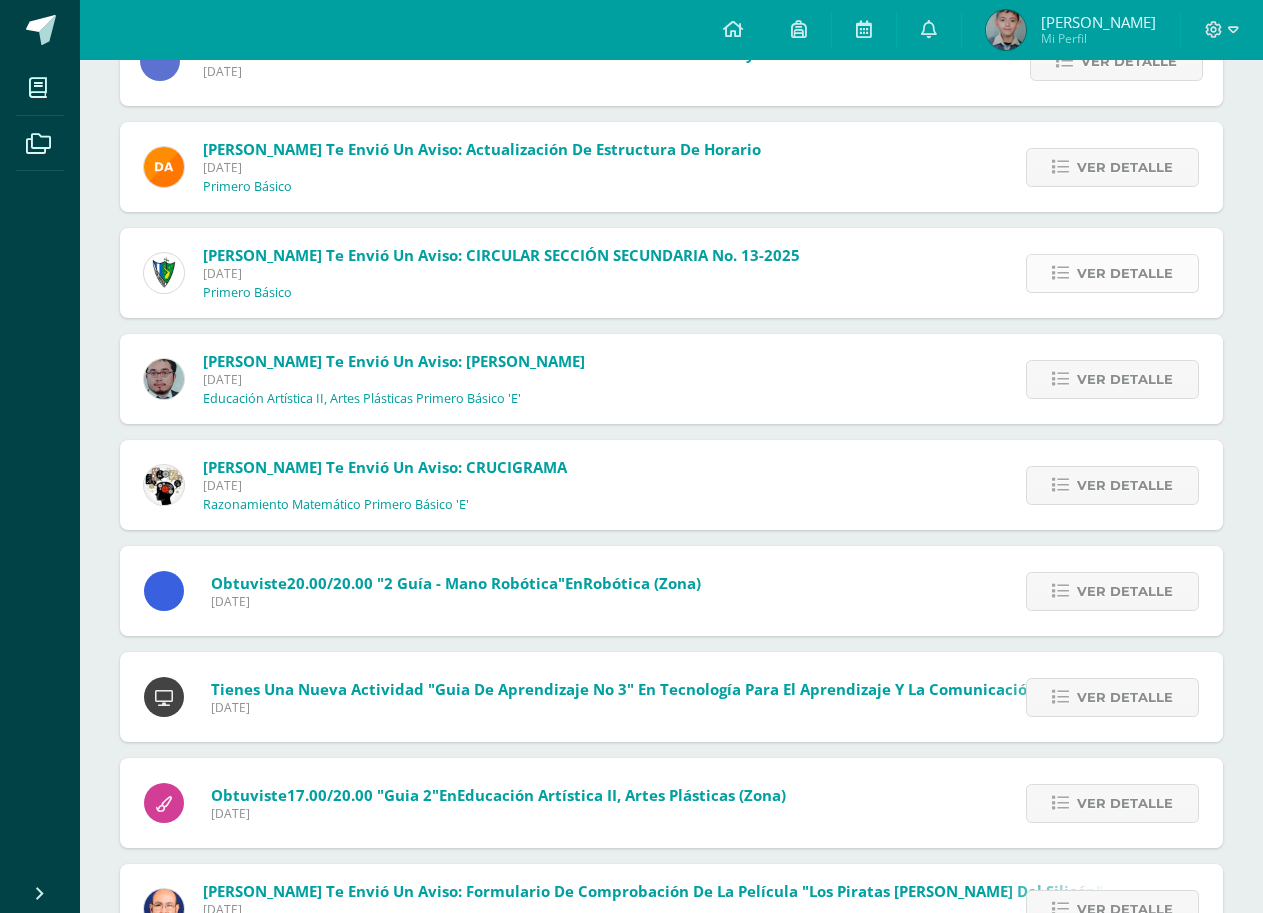 click on "Ver detalle" at bounding box center [1112, 273] 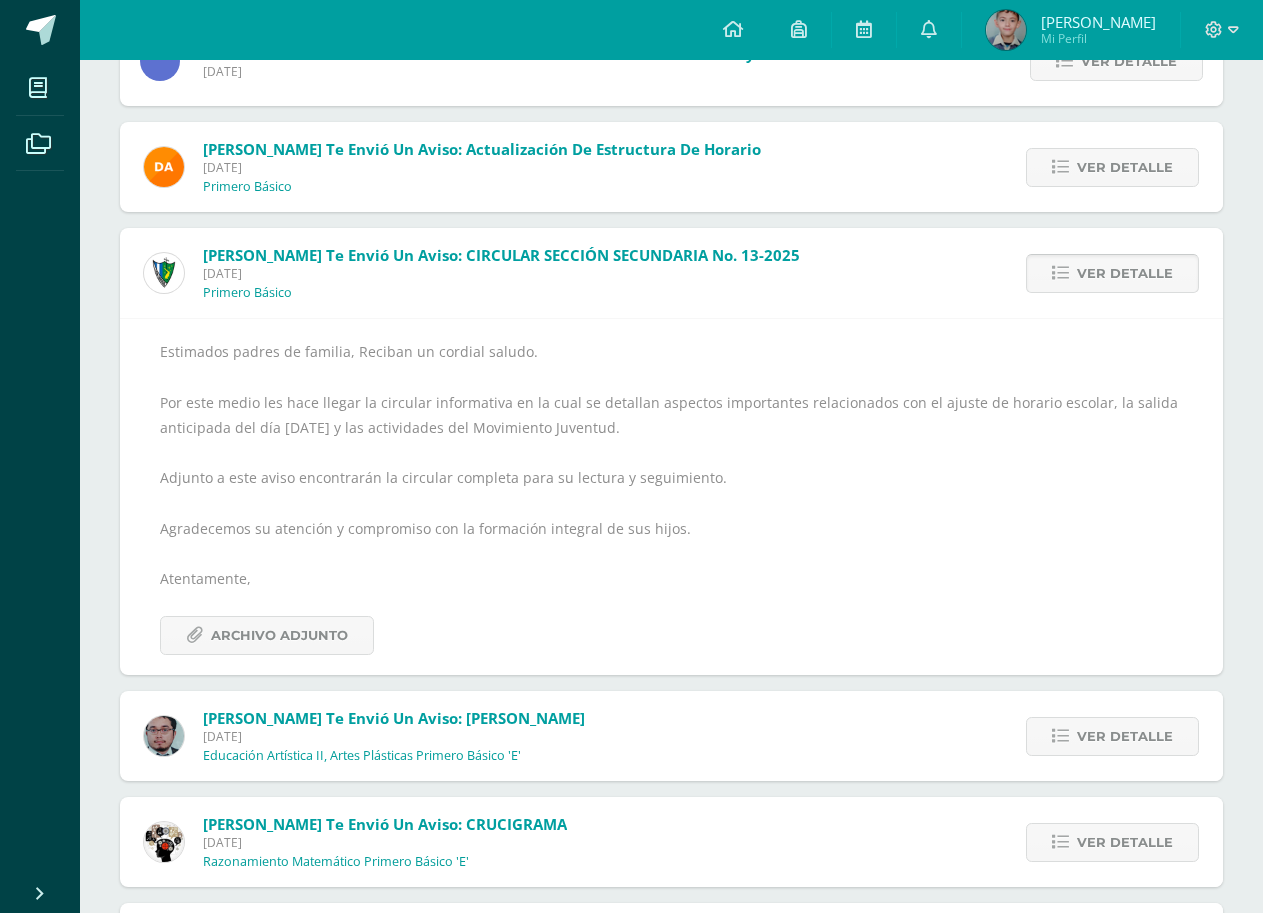 click at bounding box center (1060, 273) 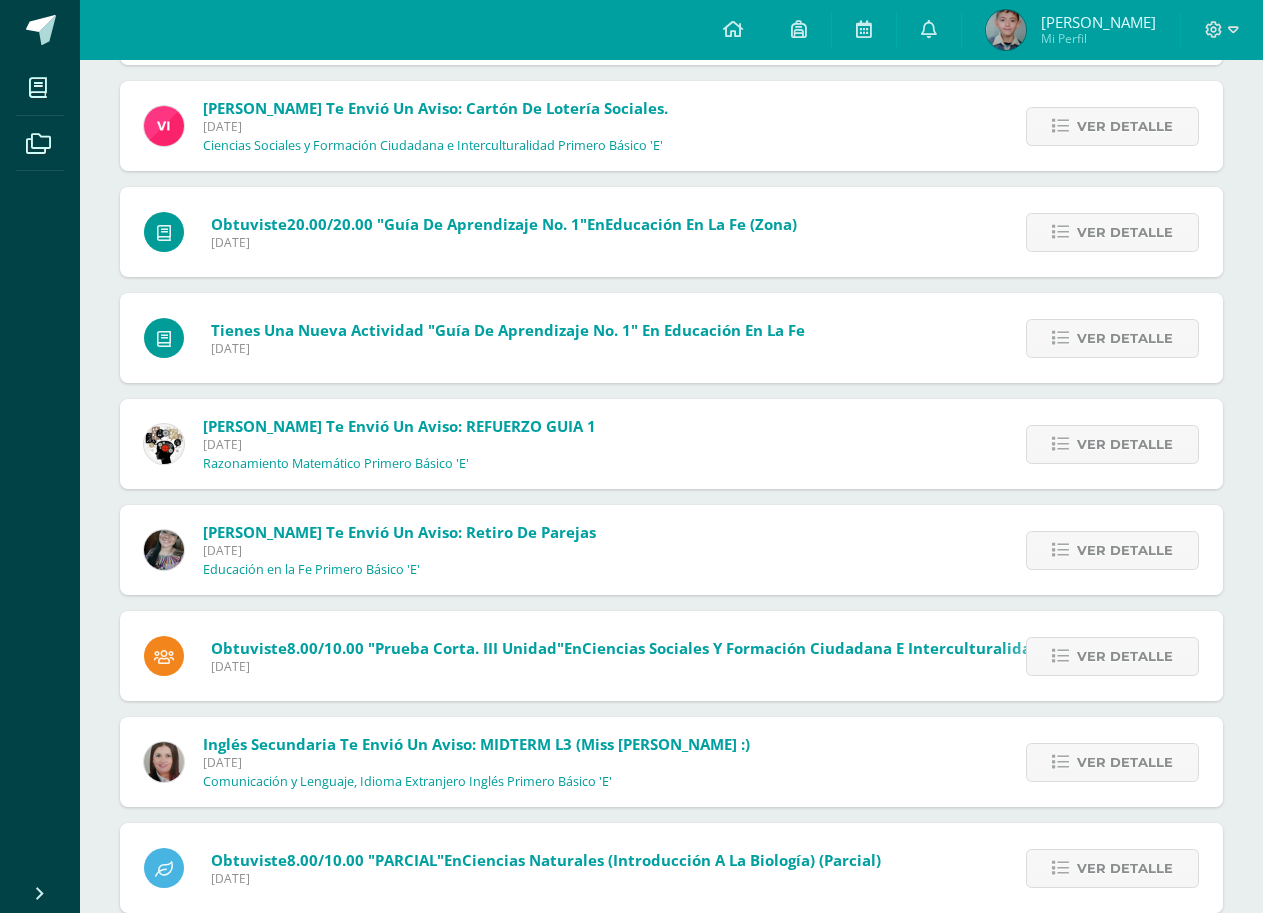 scroll, scrollTop: 2574, scrollLeft: 0, axis: vertical 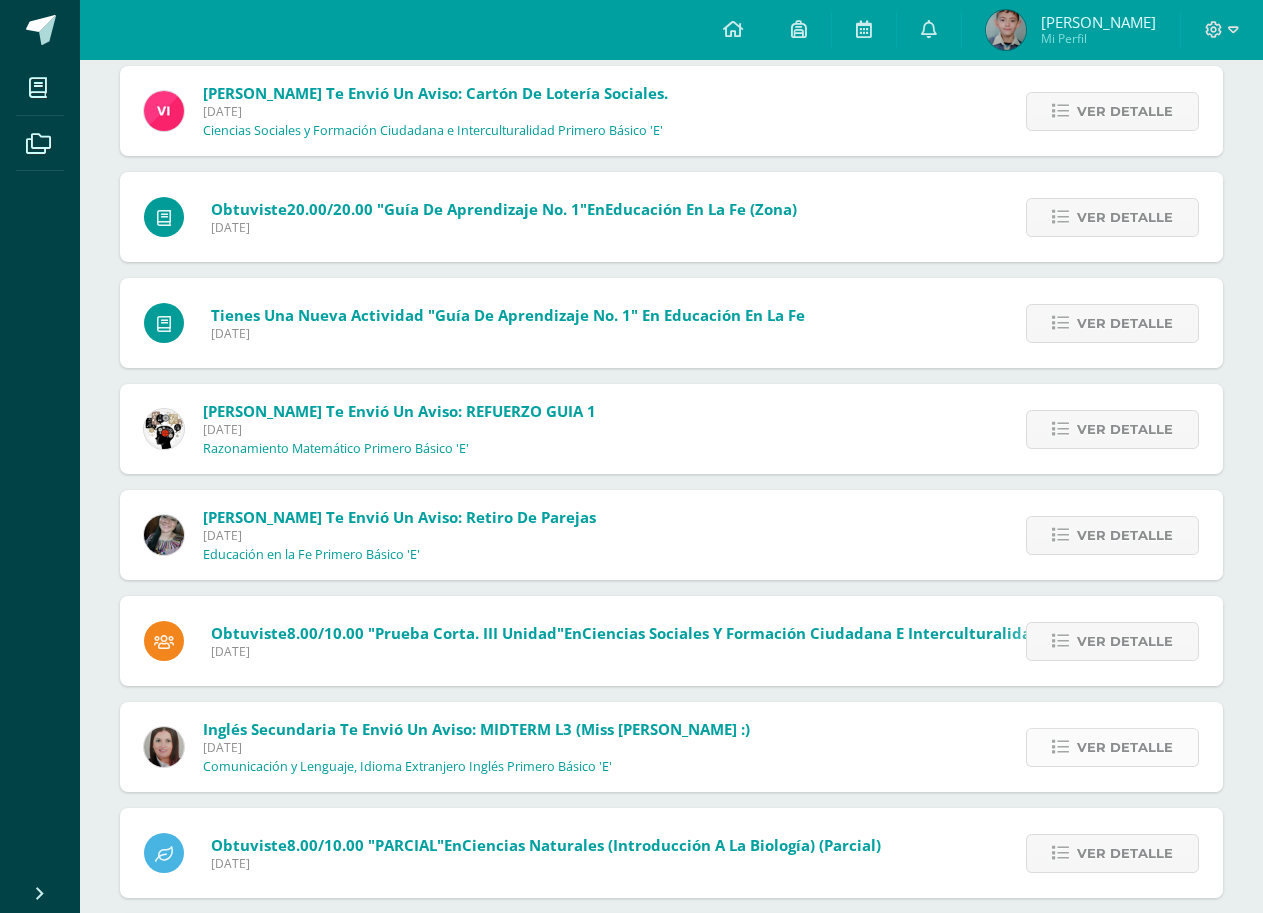 click on "Ver detalle" at bounding box center (1125, 747) 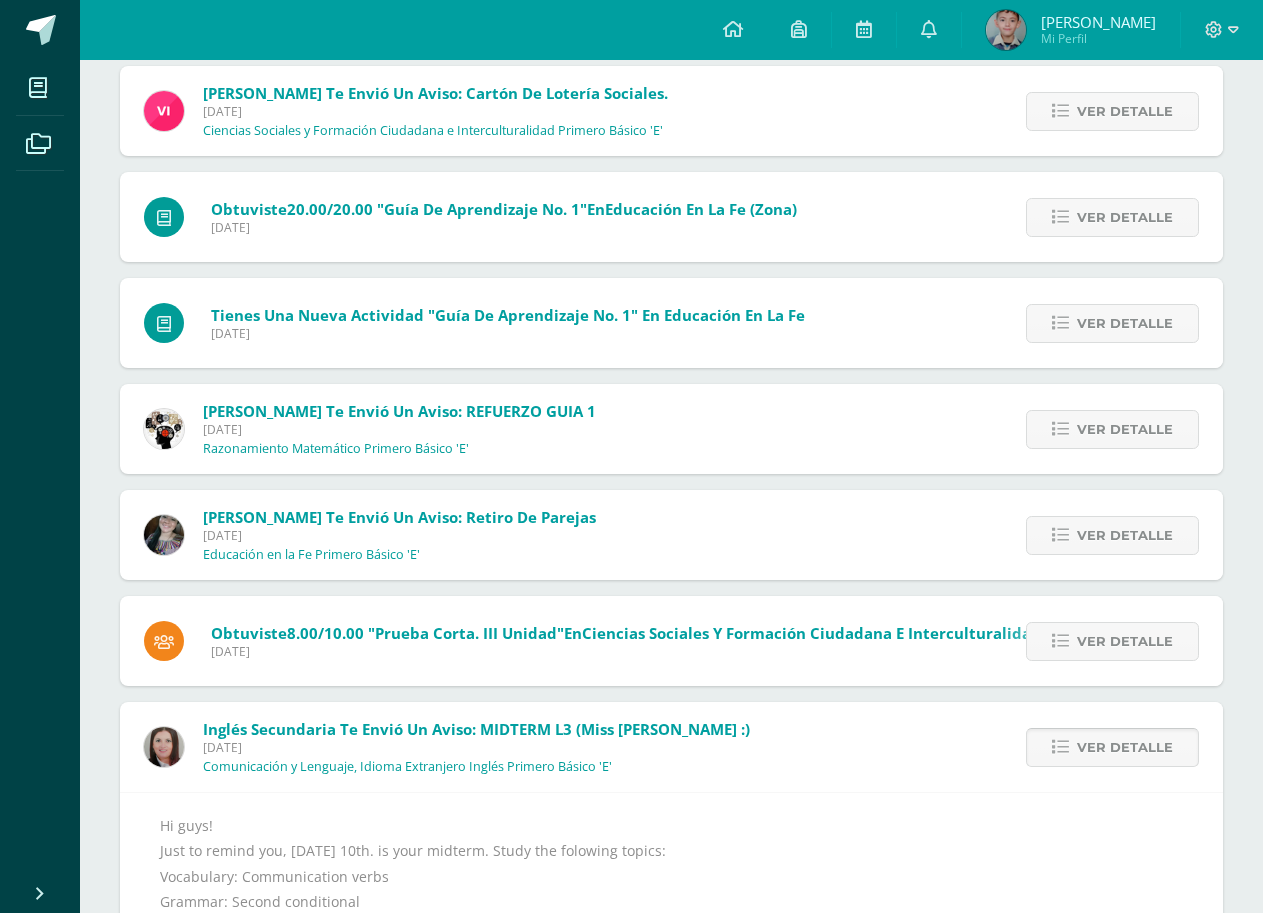 click on "Ver detalle" at bounding box center [1125, 747] 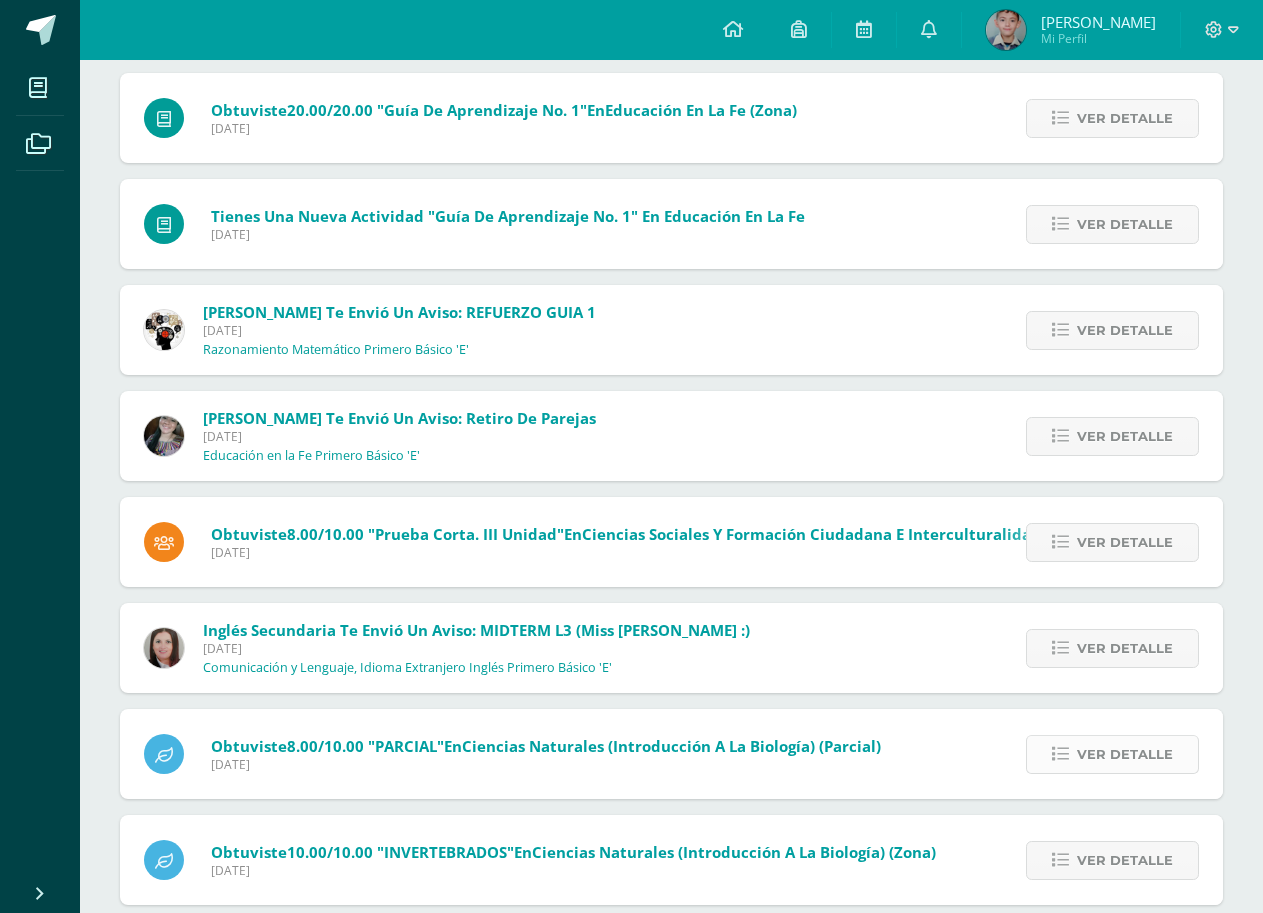 scroll, scrollTop: 2674, scrollLeft: 0, axis: vertical 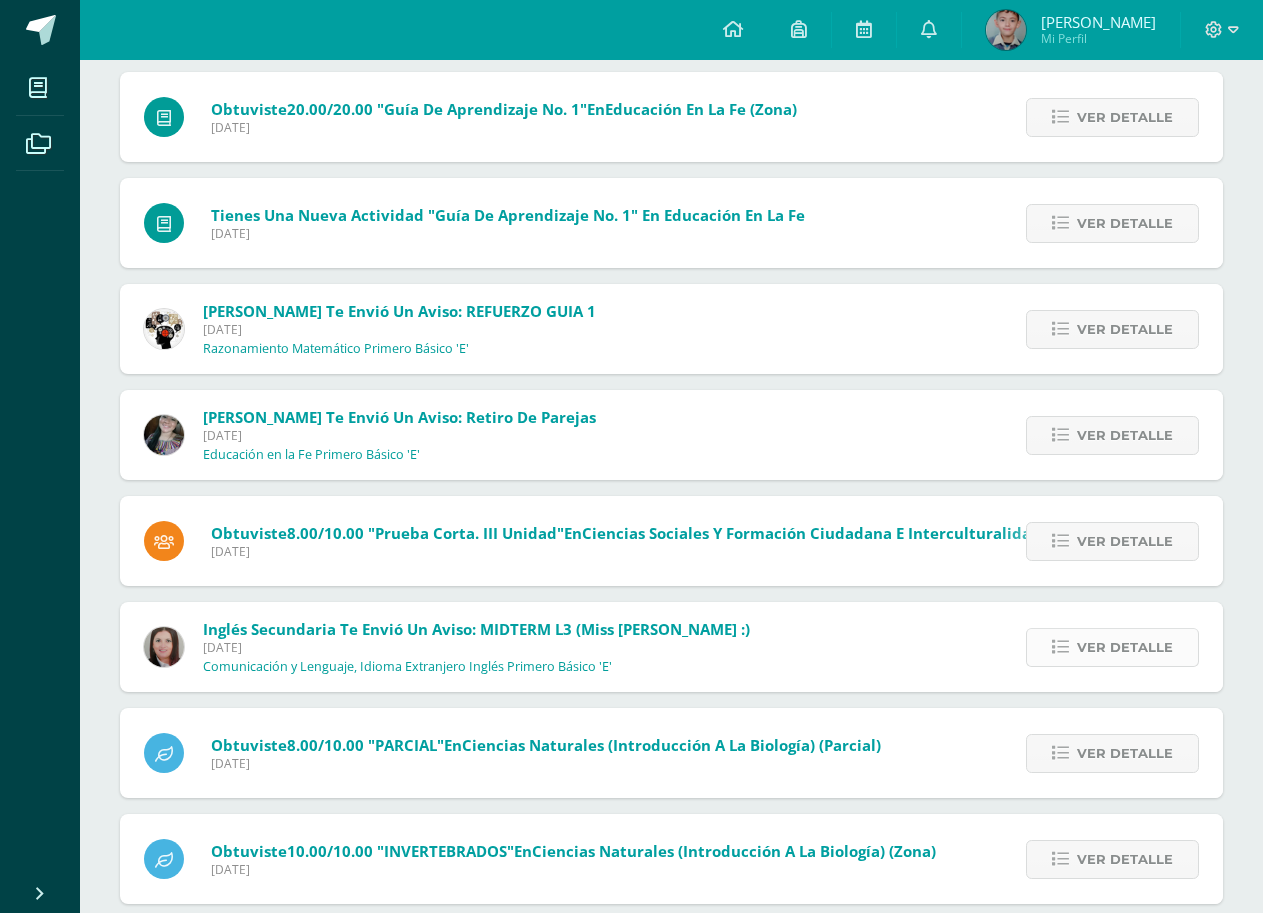 click on "Ver detalle" at bounding box center [1125, 647] 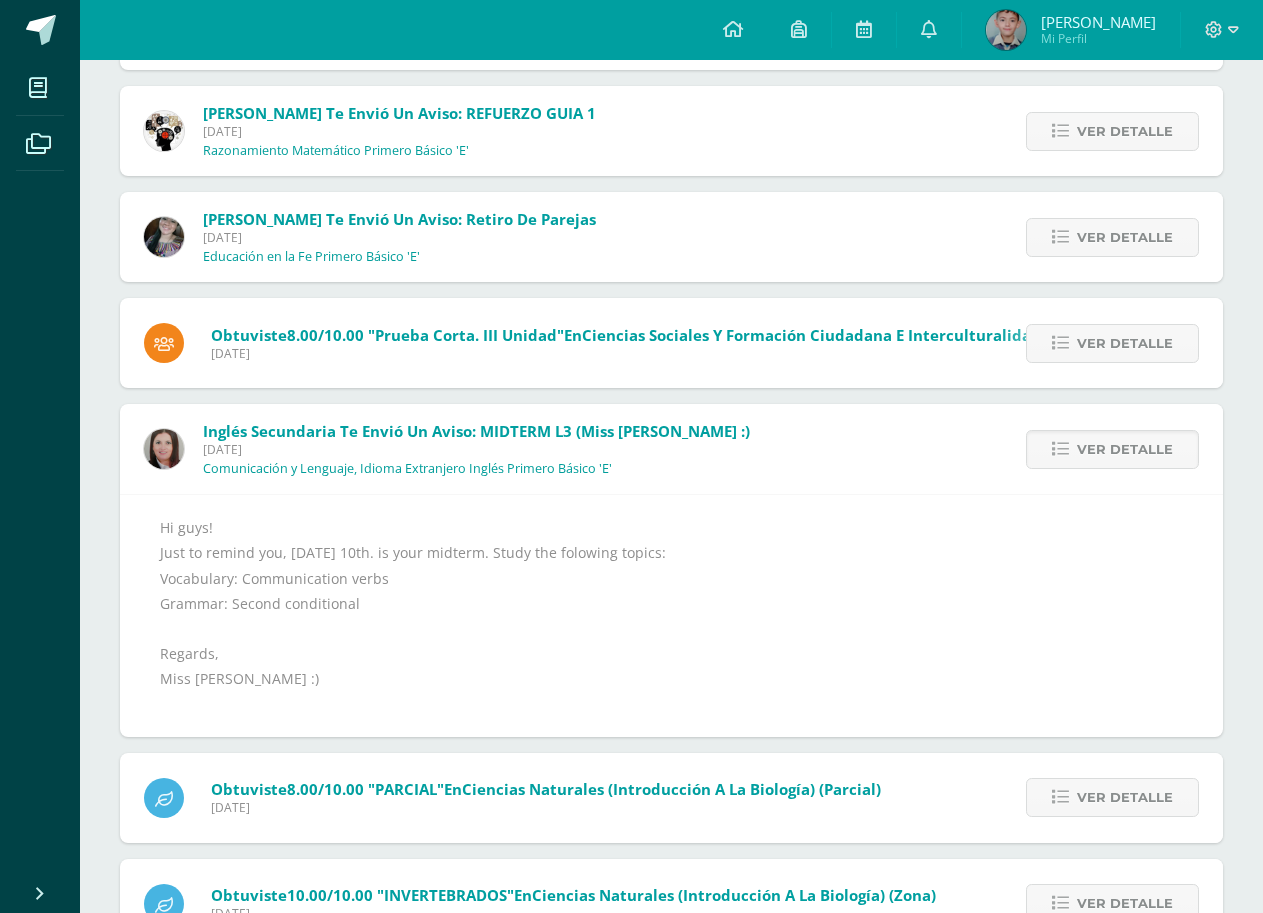 scroll, scrollTop: 2874, scrollLeft: 0, axis: vertical 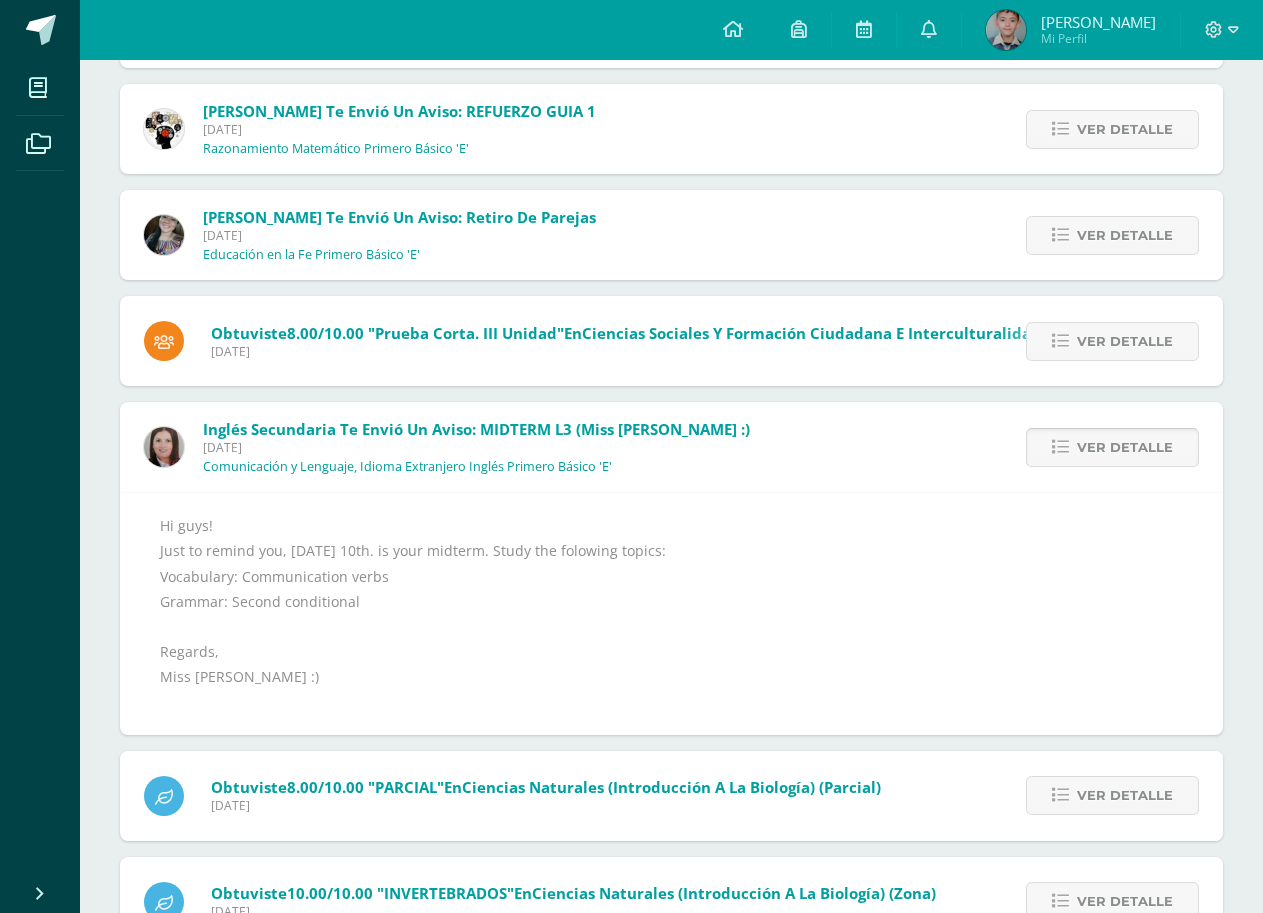 click on "Ver detalle" at bounding box center [1125, 447] 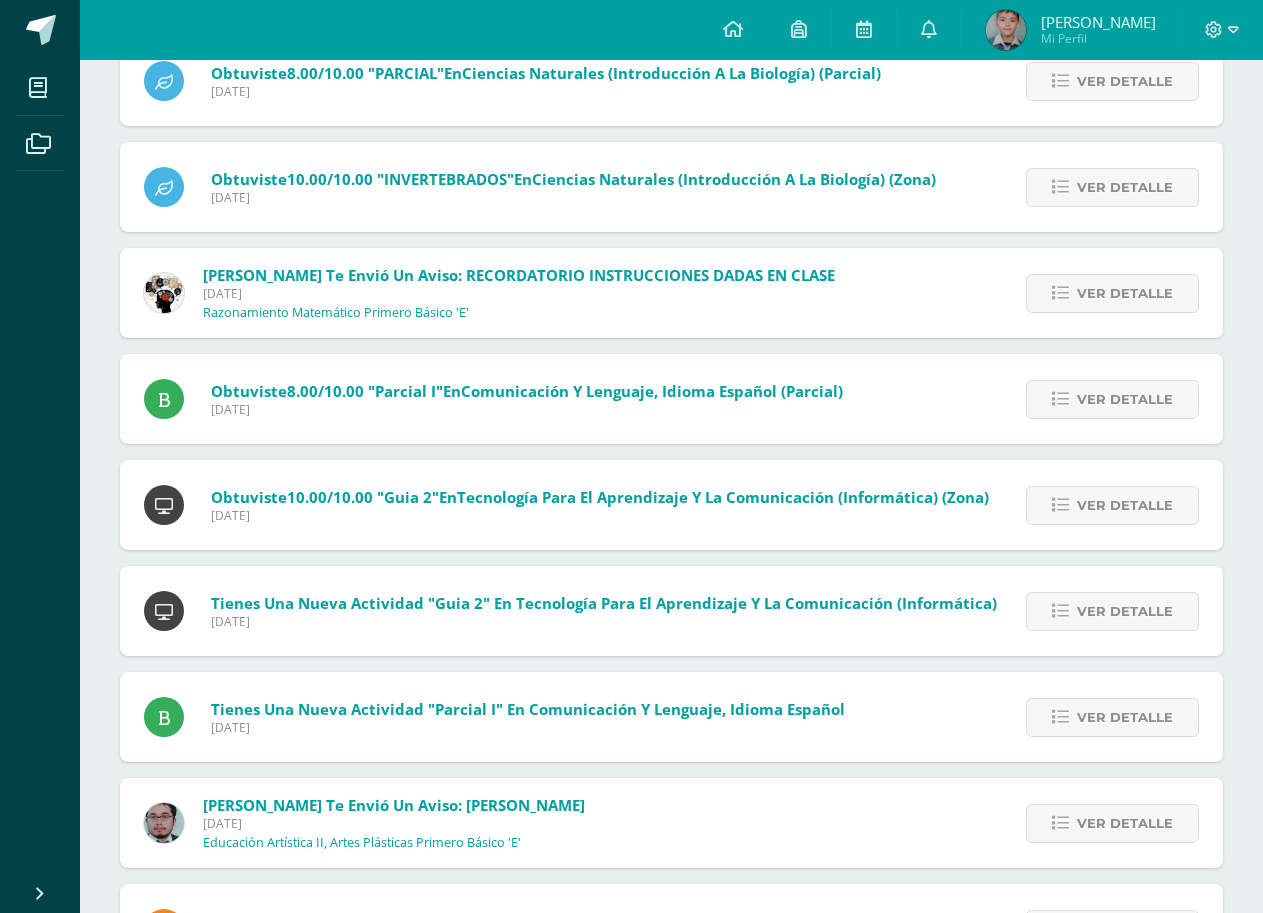 scroll, scrollTop: 3374, scrollLeft: 0, axis: vertical 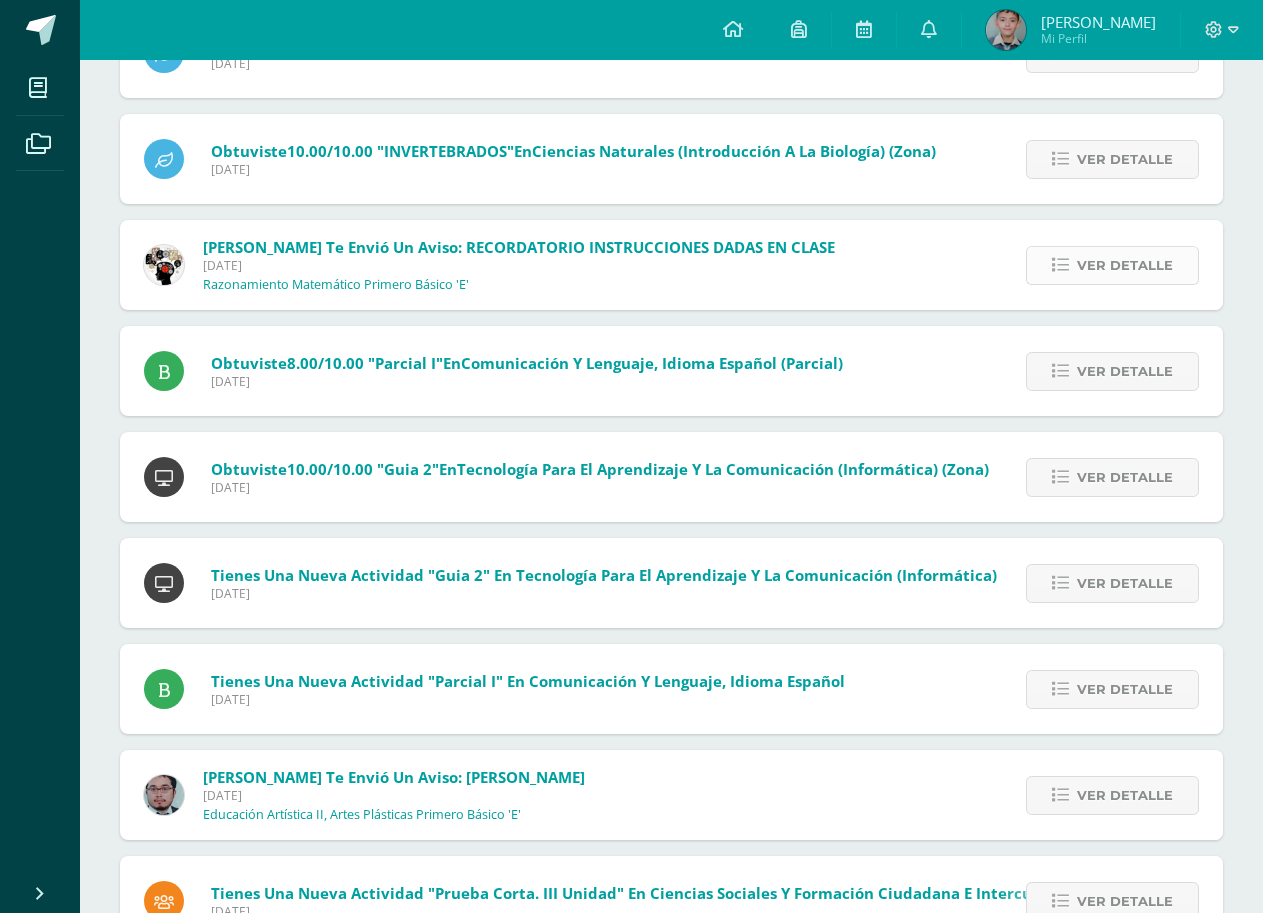 click at bounding box center [1060, 265] 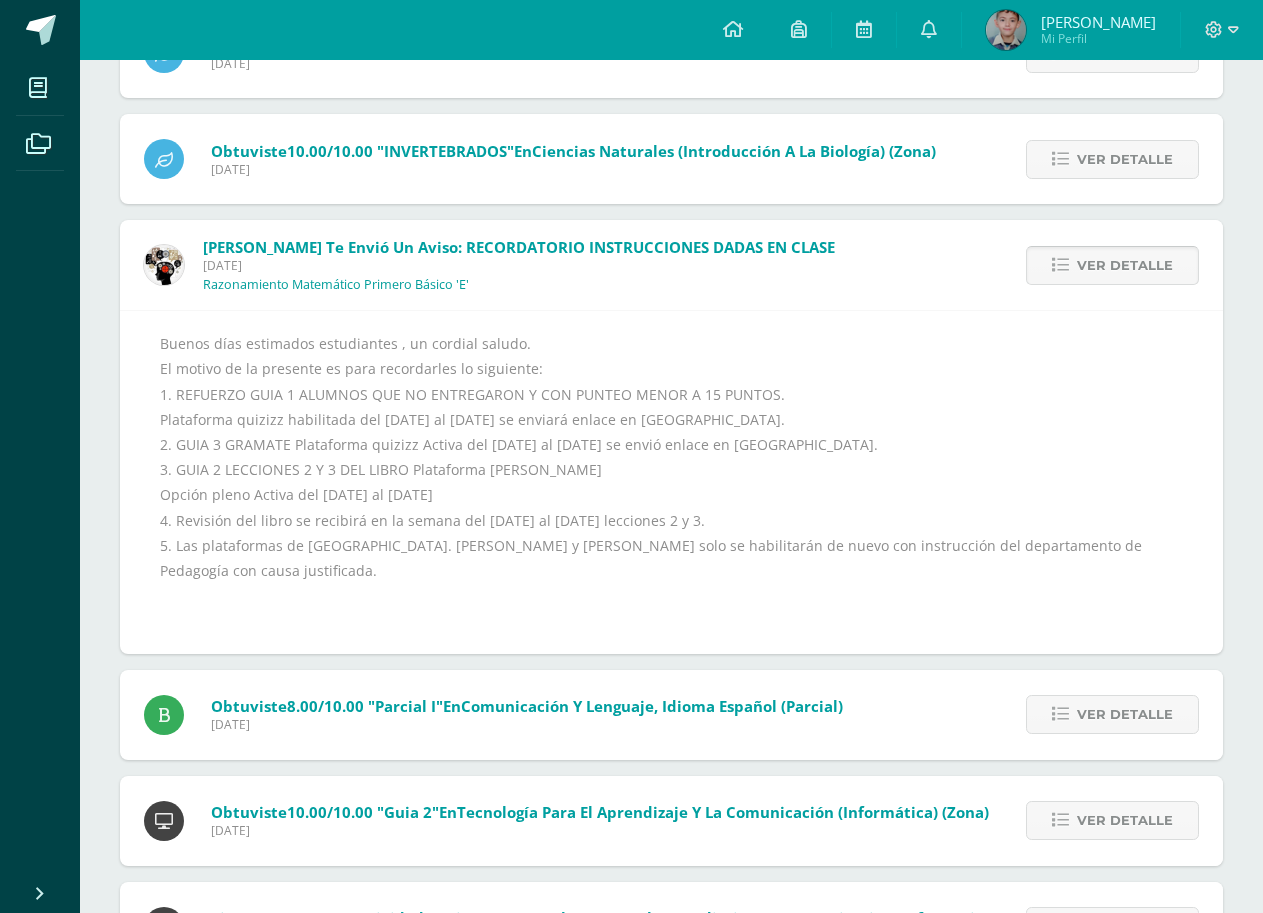 click at bounding box center [1060, 265] 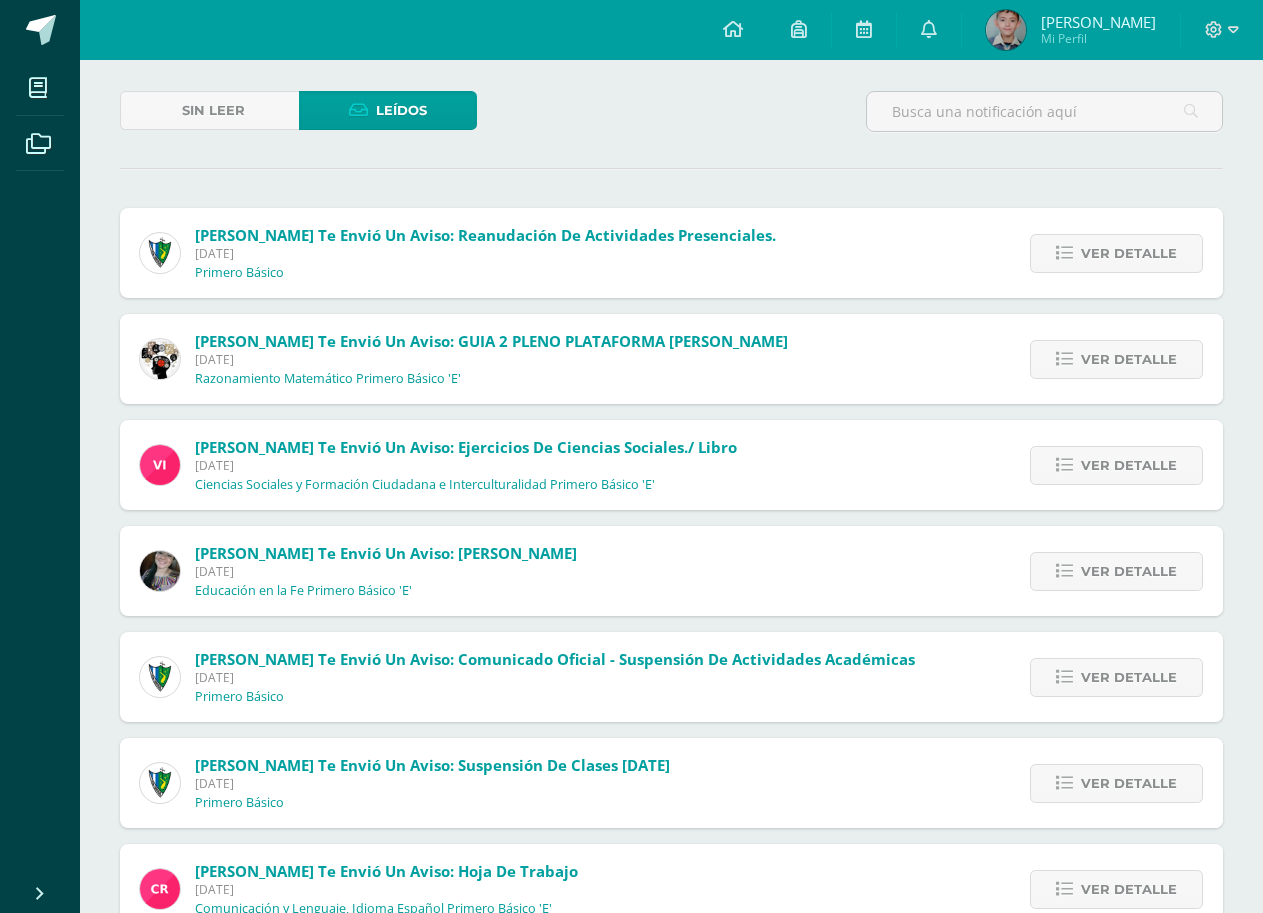 scroll, scrollTop: 200, scrollLeft: 0, axis: vertical 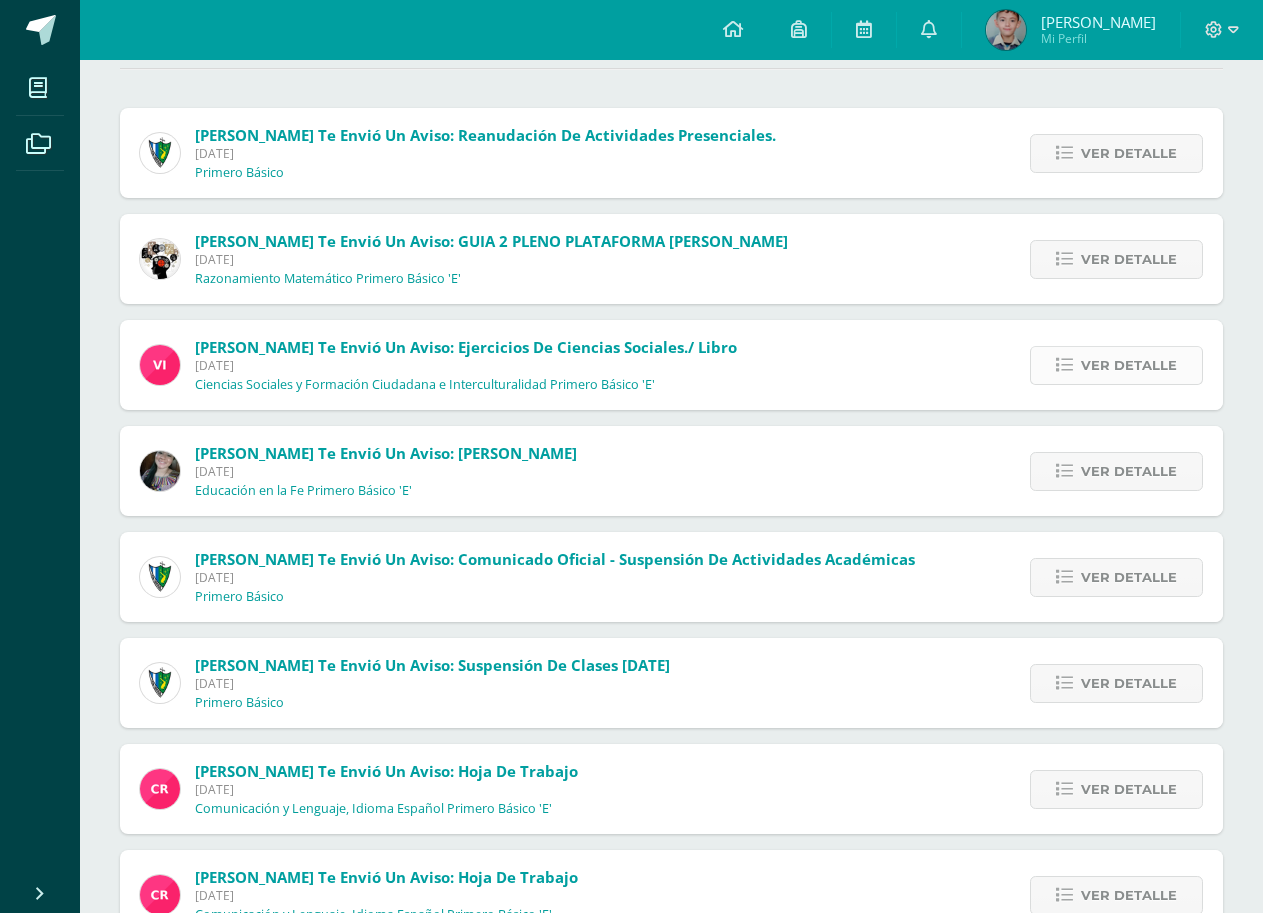 click on "Ver detalle" at bounding box center (1129, 365) 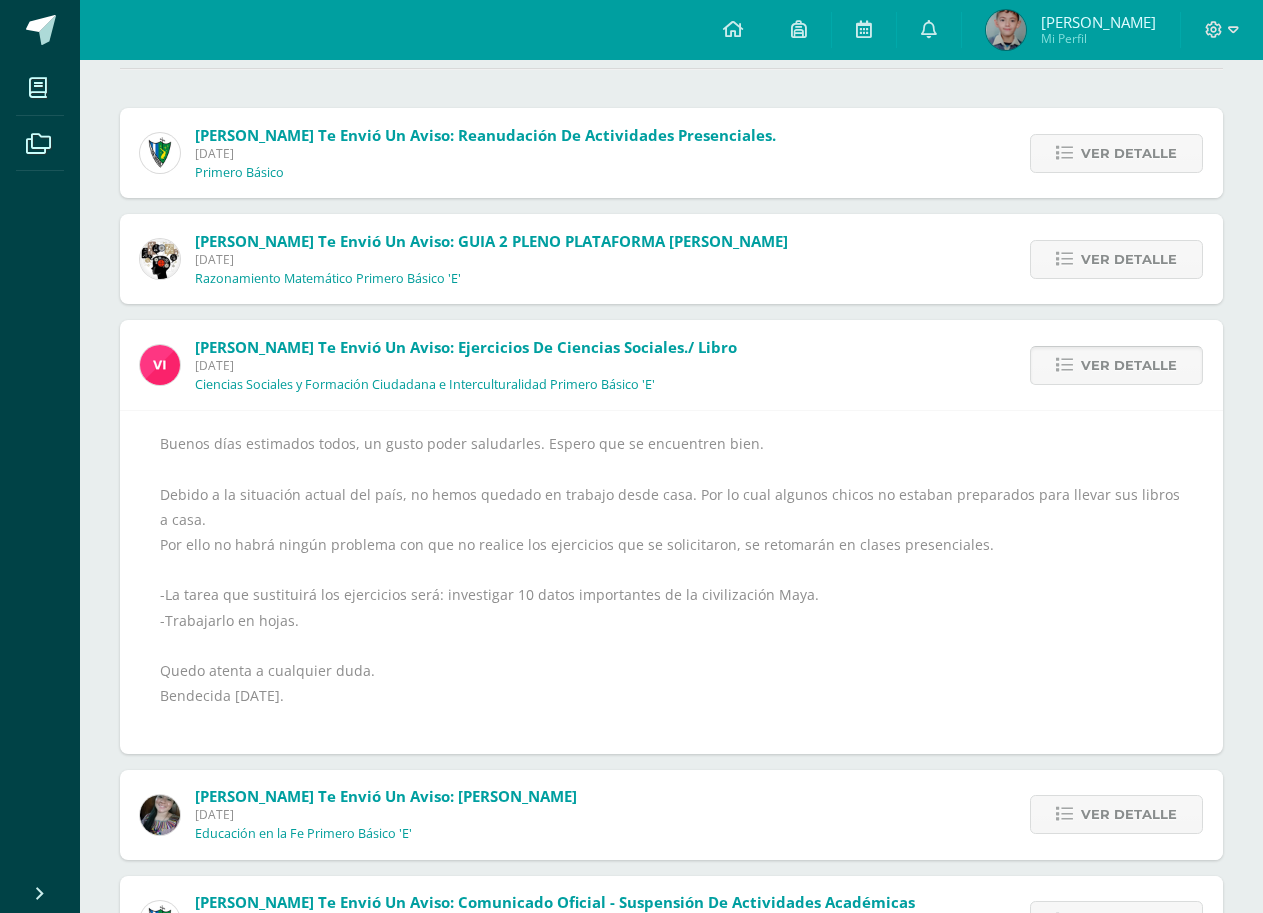 click on "Ver detalle" at bounding box center (1129, 365) 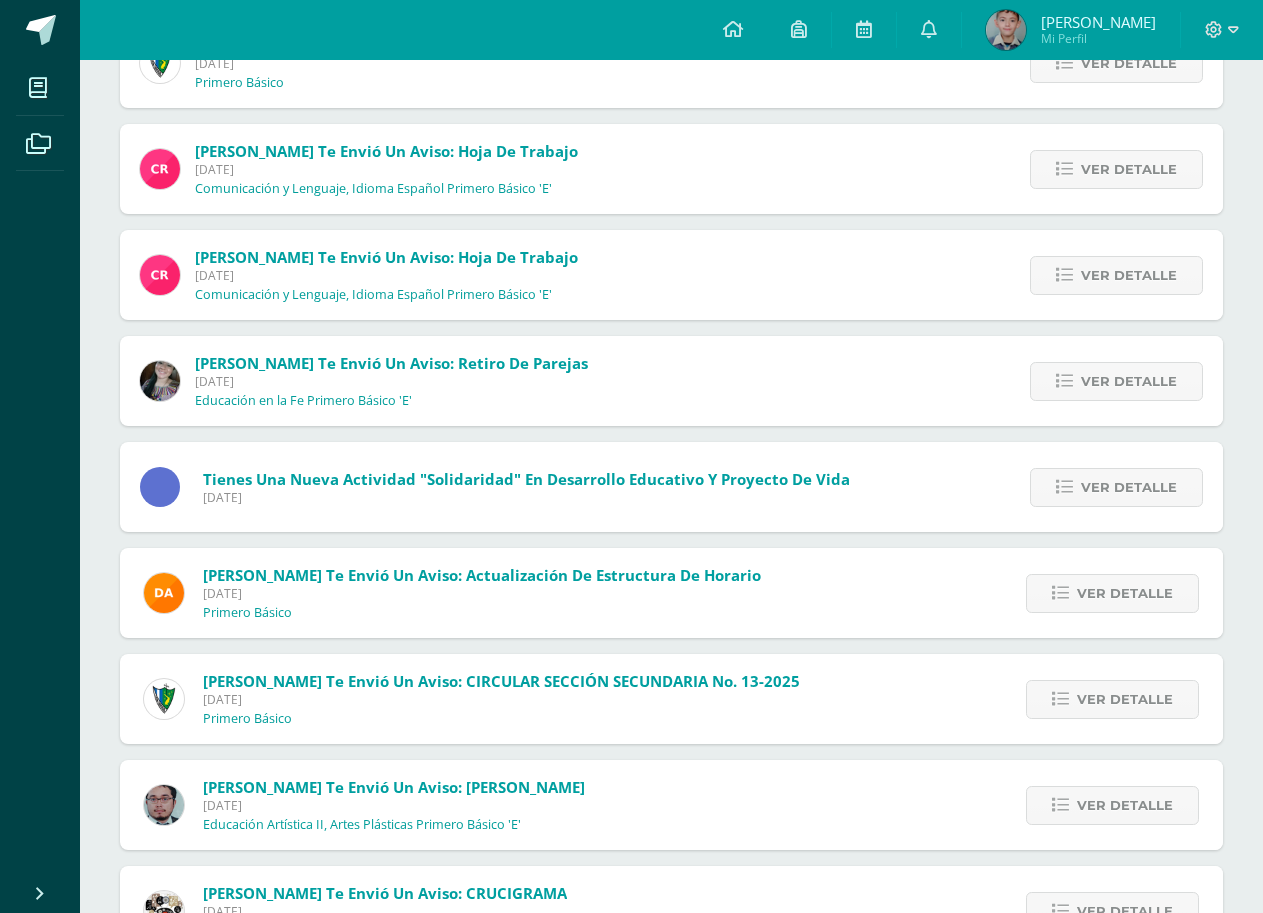 scroll, scrollTop: 700, scrollLeft: 0, axis: vertical 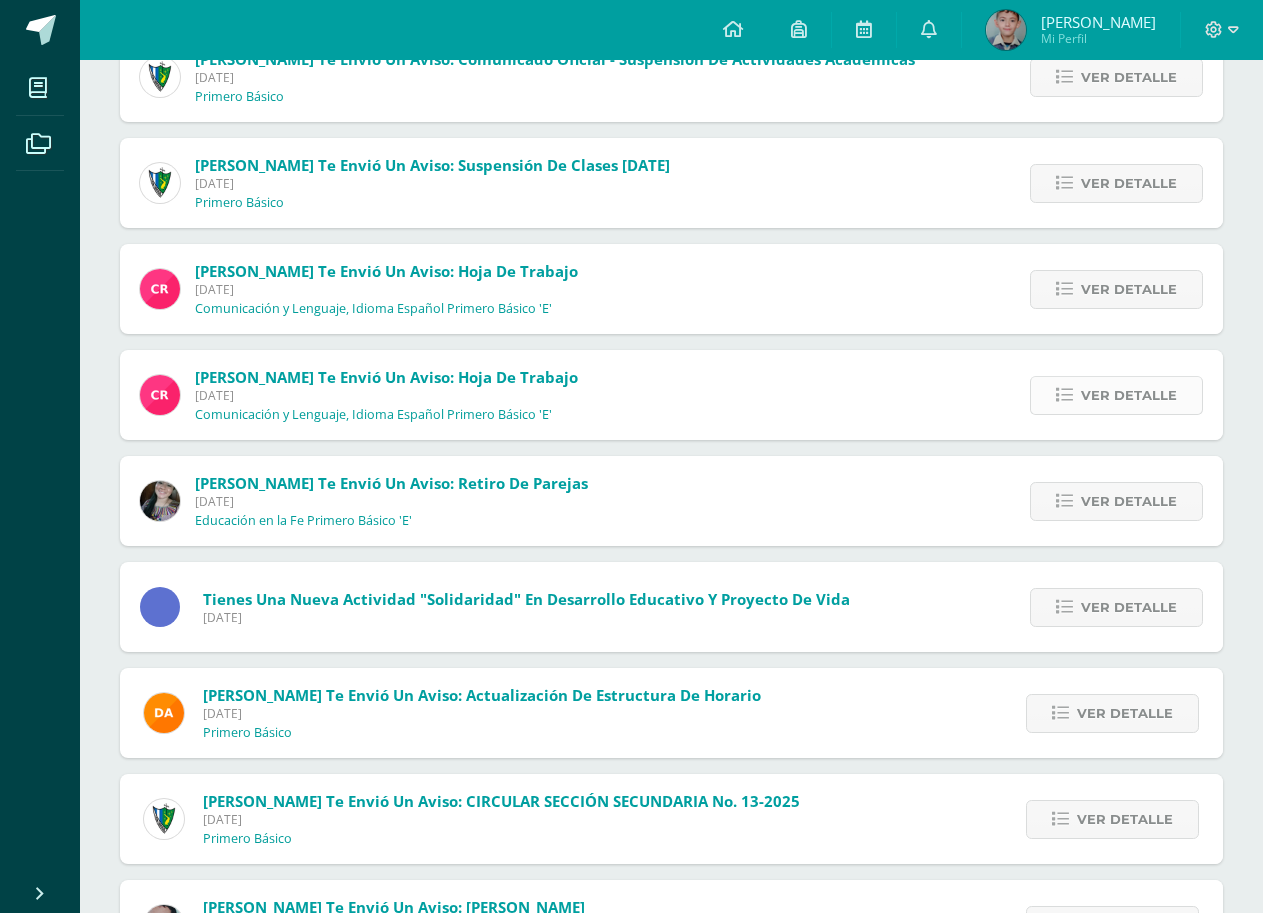 click on "Ver detalle" at bounding box center (1129, 395) 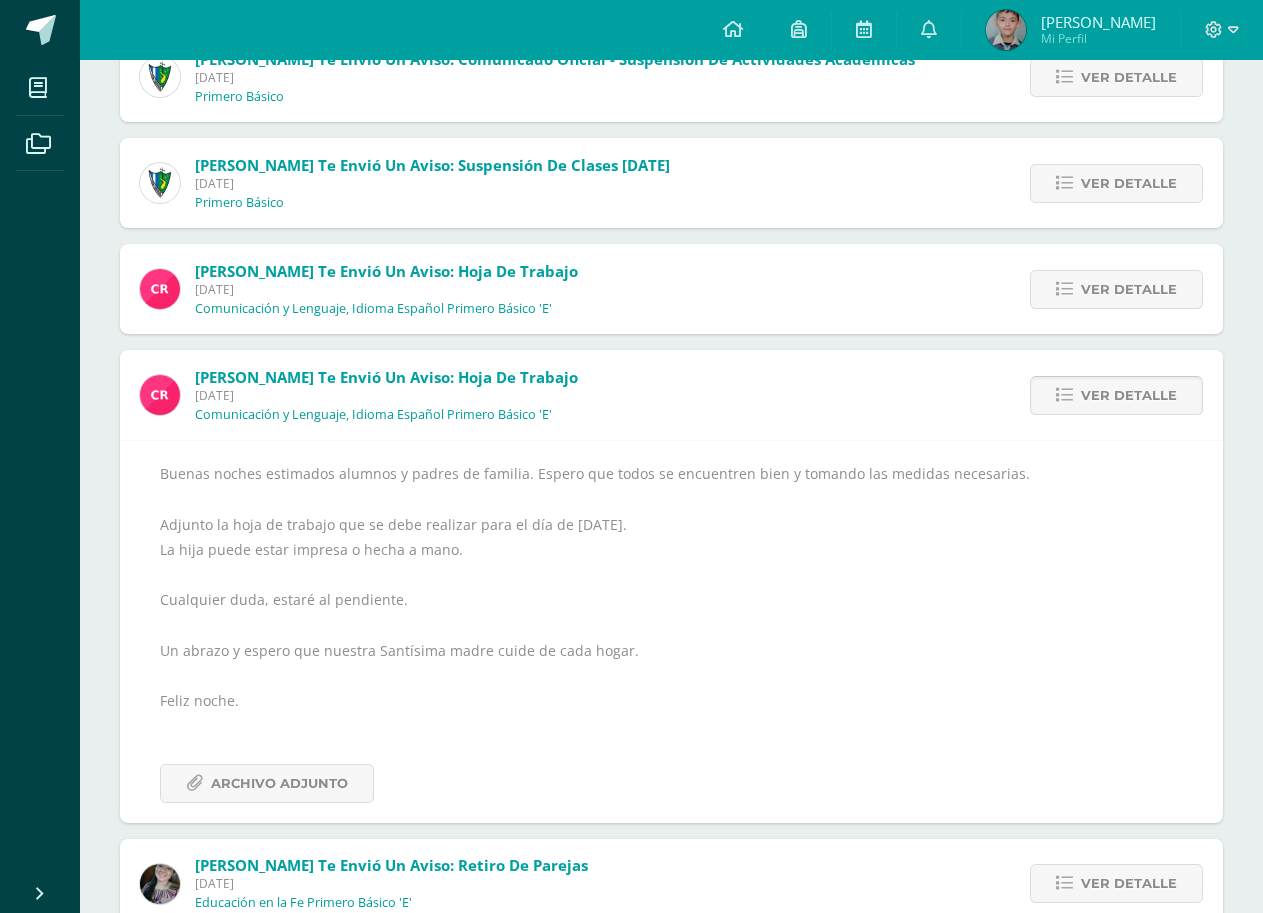 click on "Ver detalle" at bounding box center (1129, 395) 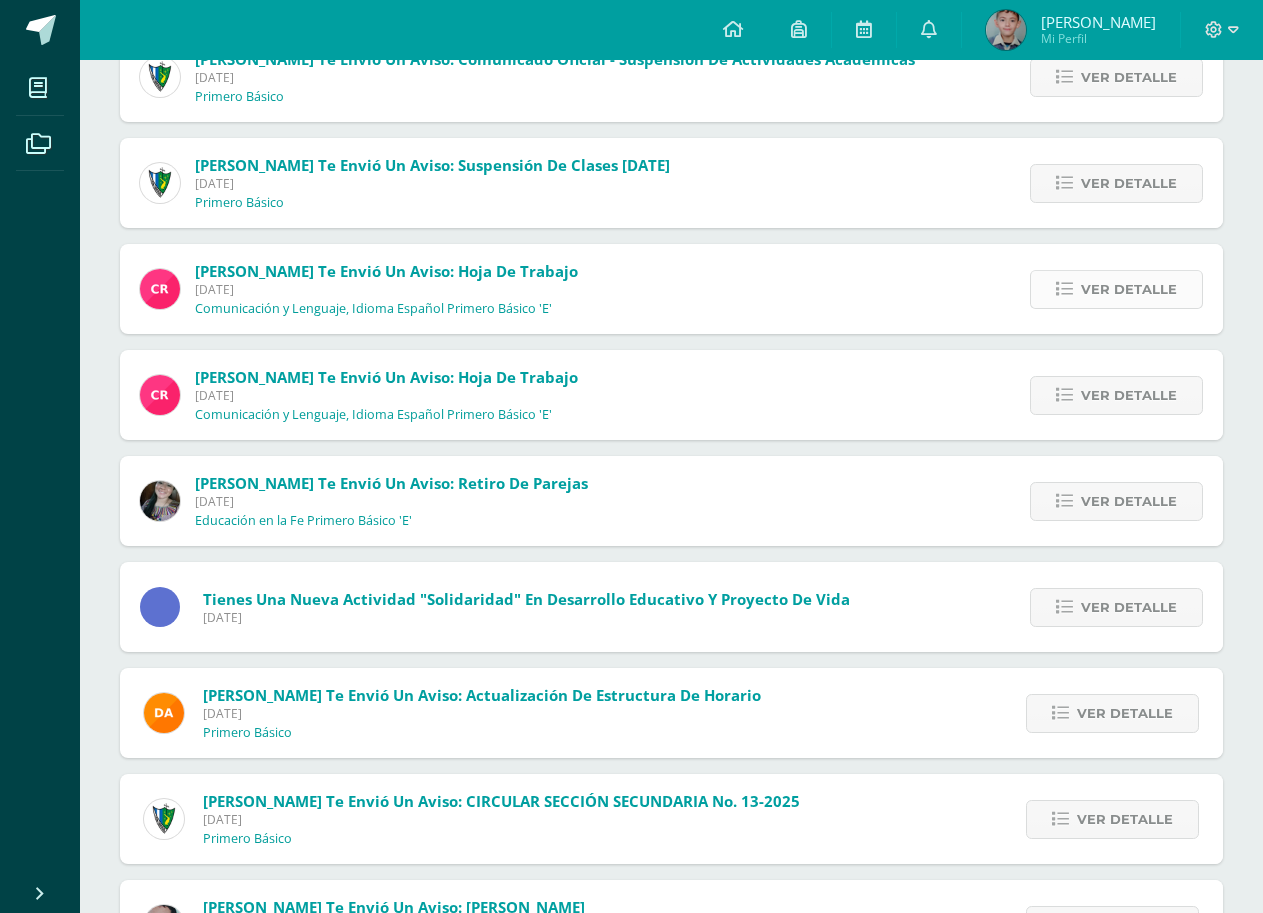 click on "Ver detalle" at bounding box center [1129, 289] 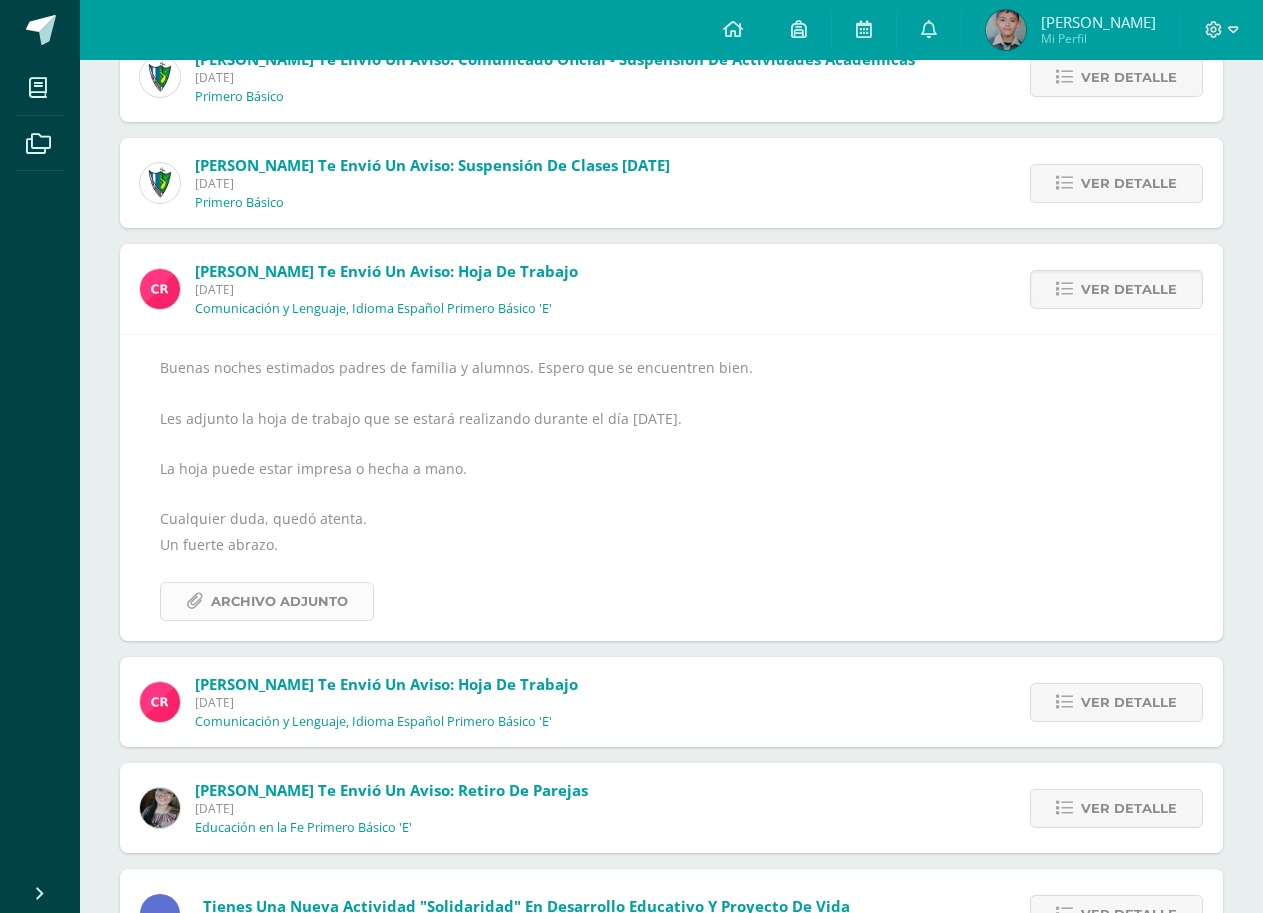 click on "Archivo Adjunto" at bounding box center (279, 601) 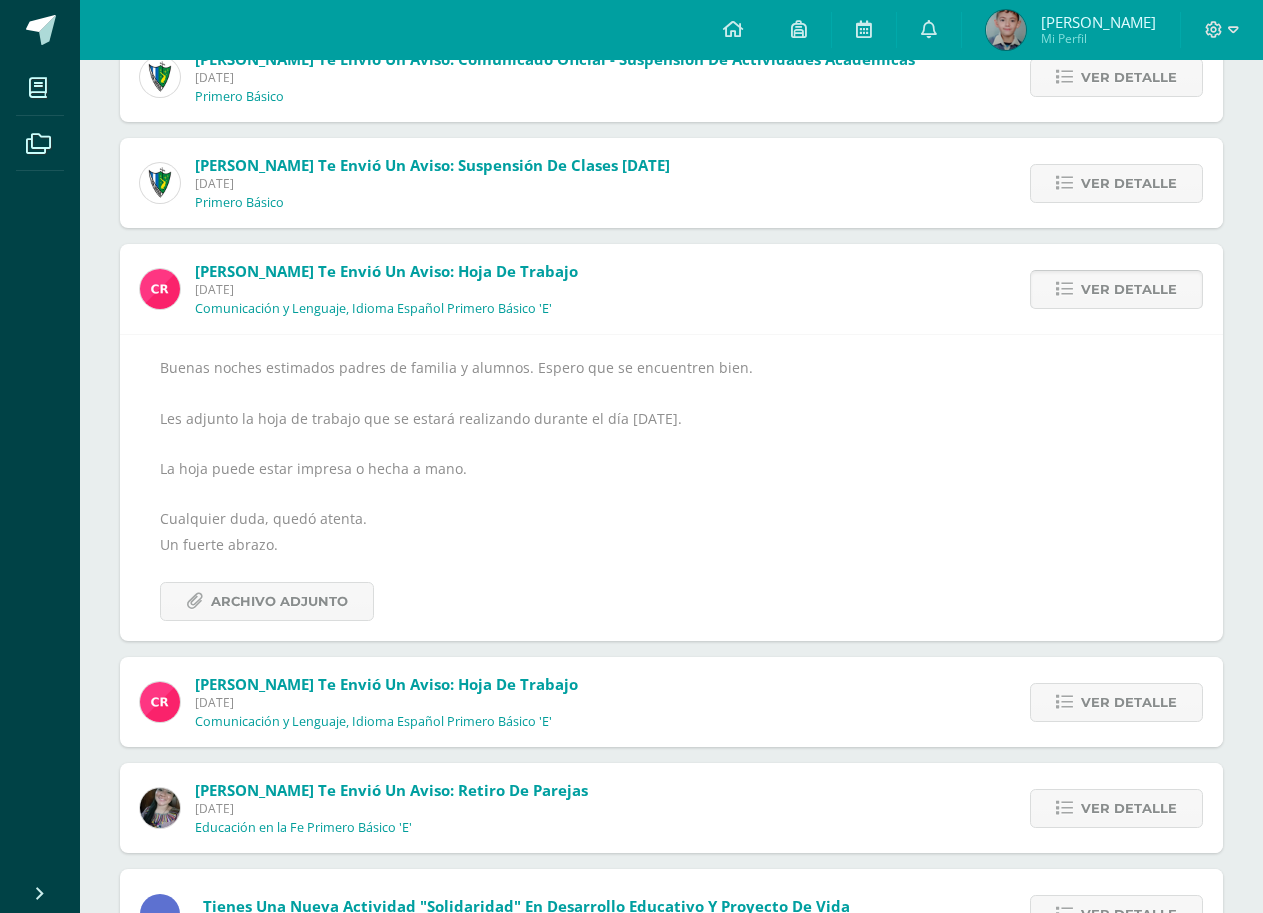 click on "Ver detalle" at bounding box center [1129, 289] 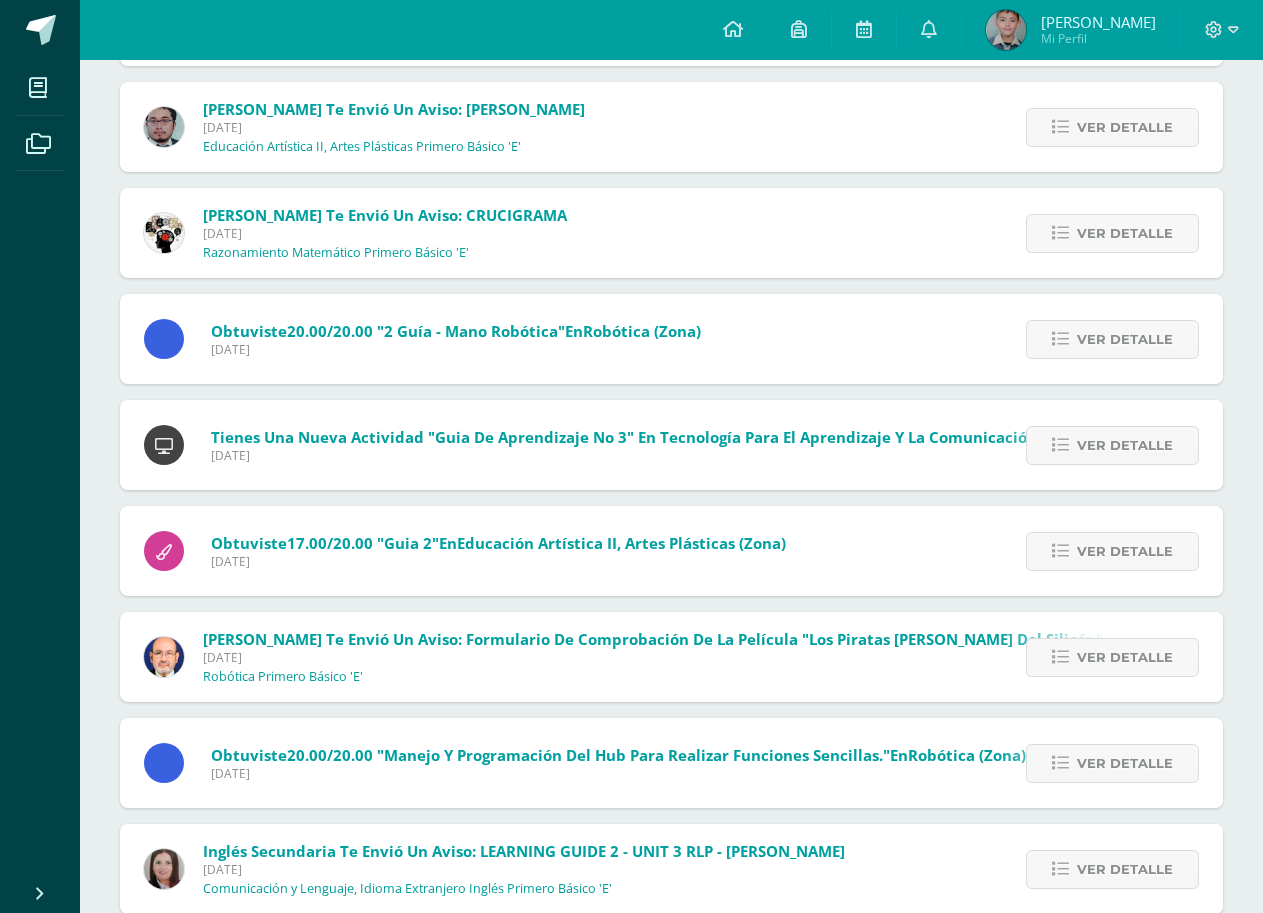 scroll, scrollTop: 1500, scrollLeft: 0, axis: vertical 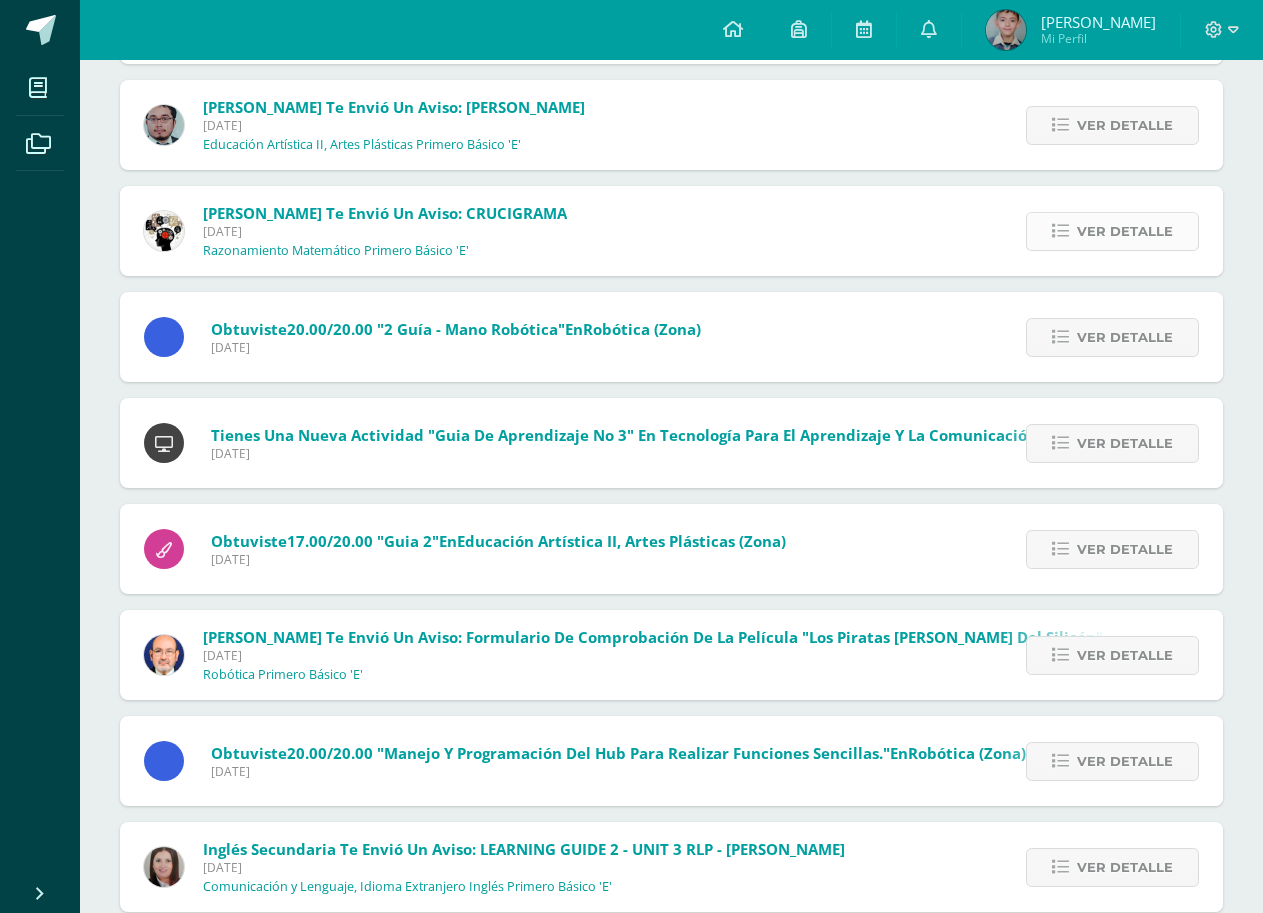 click on "Ver detalle" at bounding box center [1125, 231] 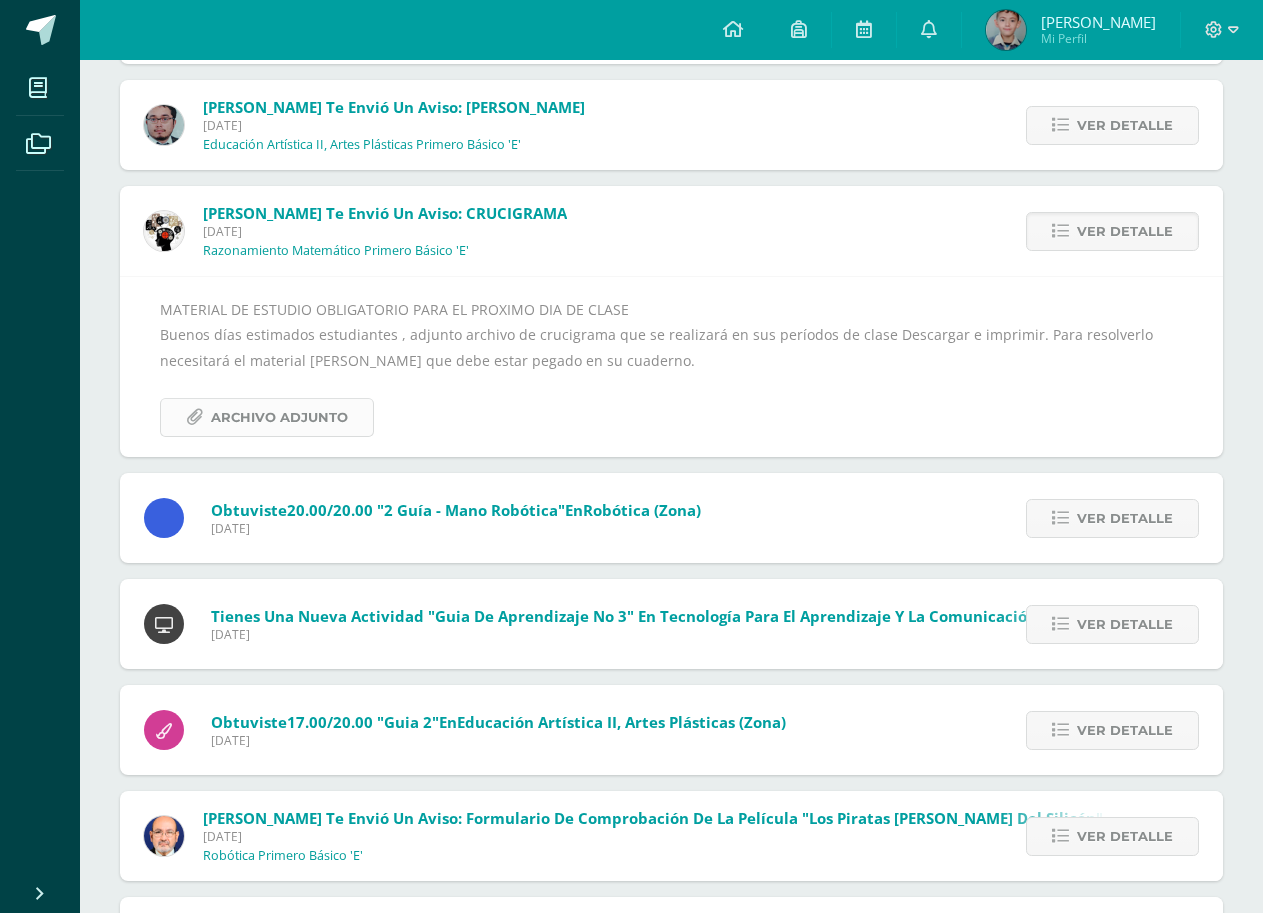 click on "Archivo Adjunto" at bounding box center (279, 417) 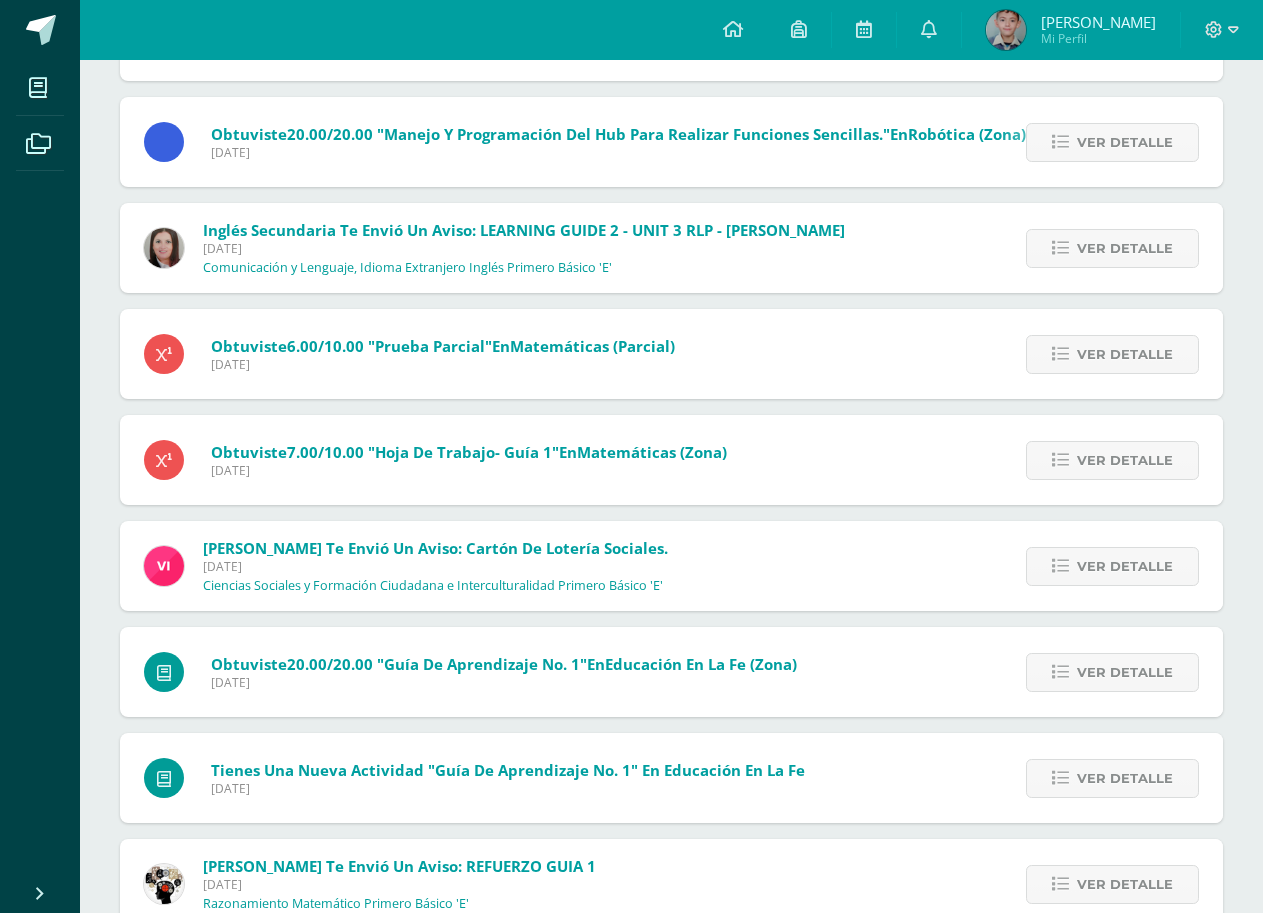 scroll, scrollTop: 2400, scrollLeft: 0, axis: vertical 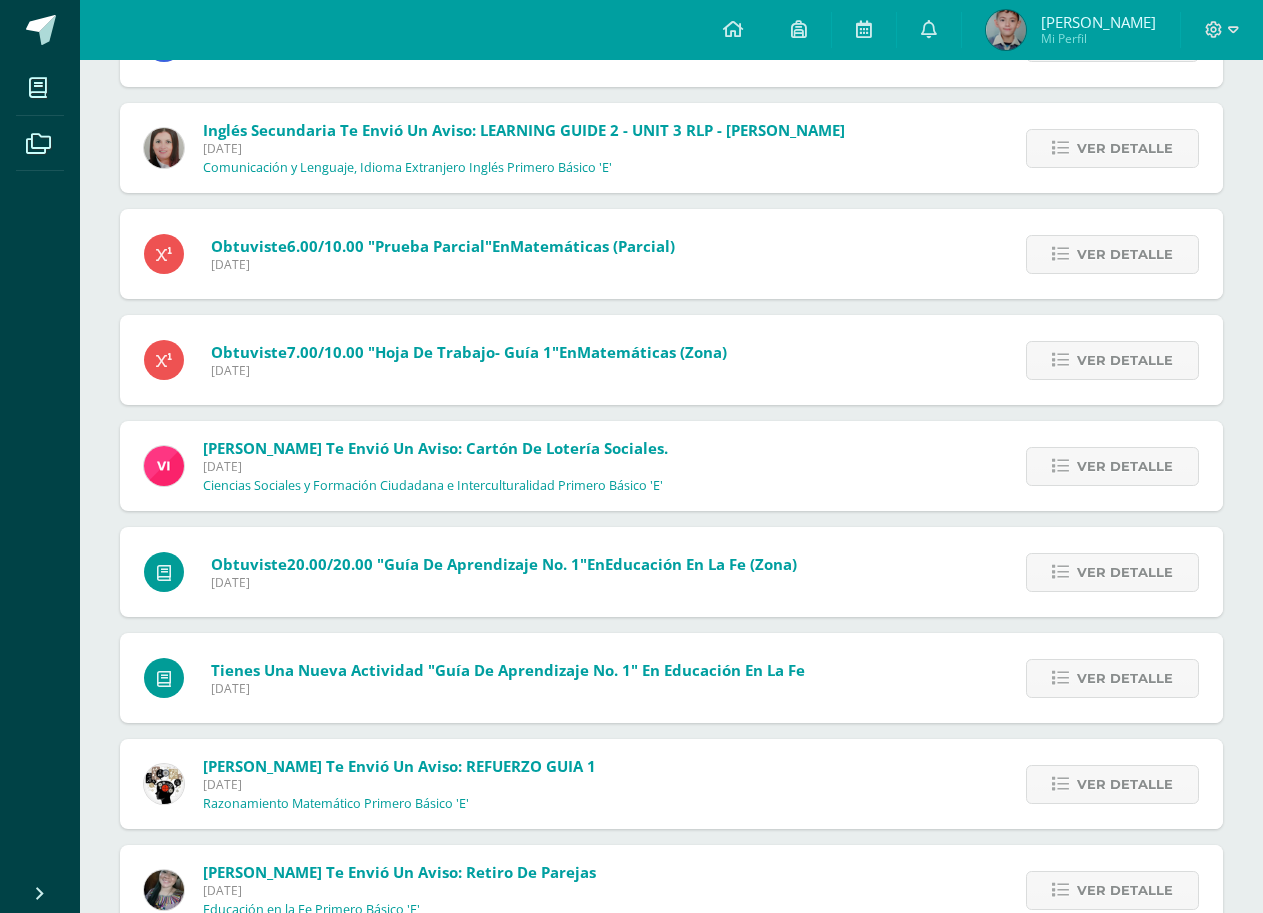 click on "Ver detalle" at bounding box center (1109, 466) 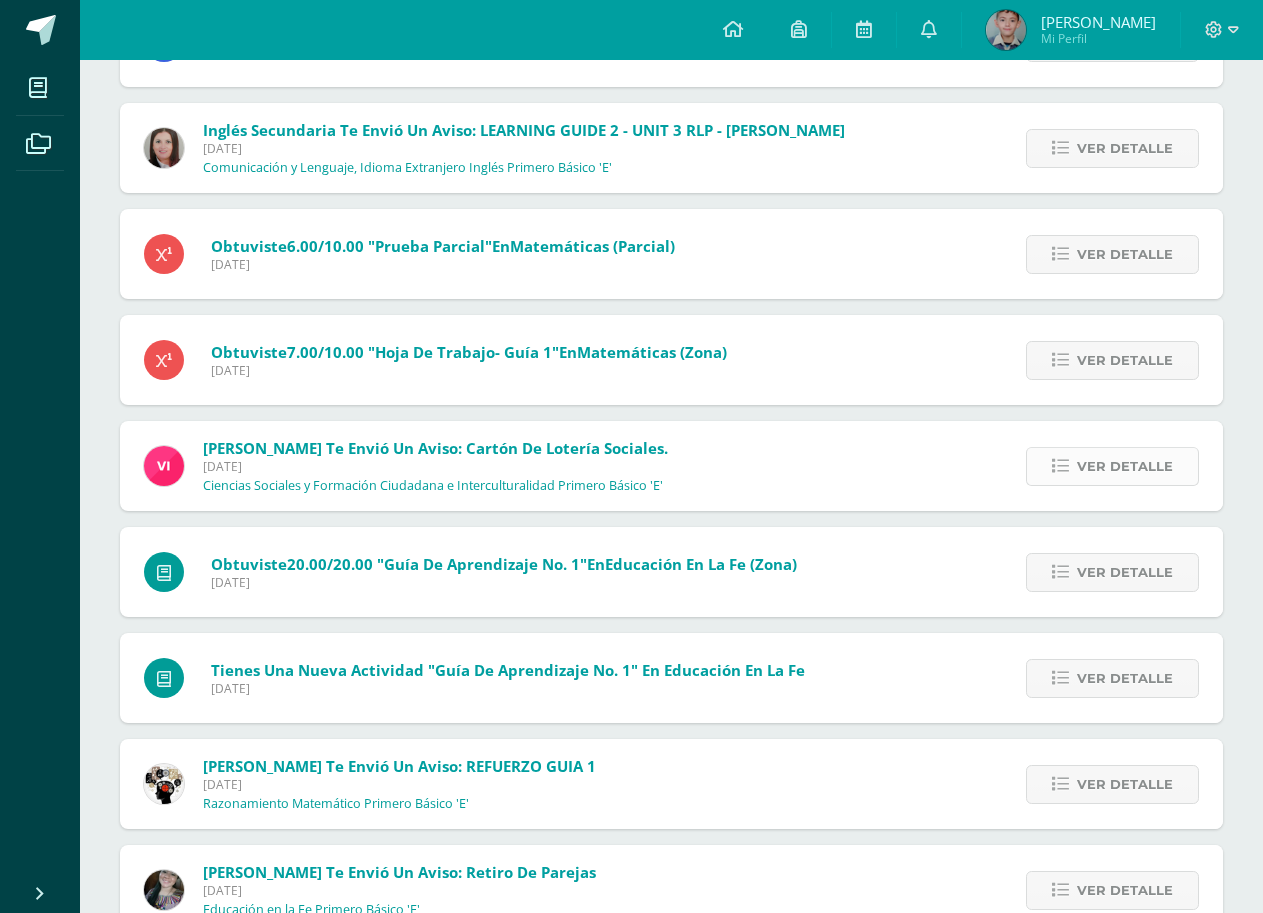 click on "Ver detalle" at bounding box center (1112, 466) 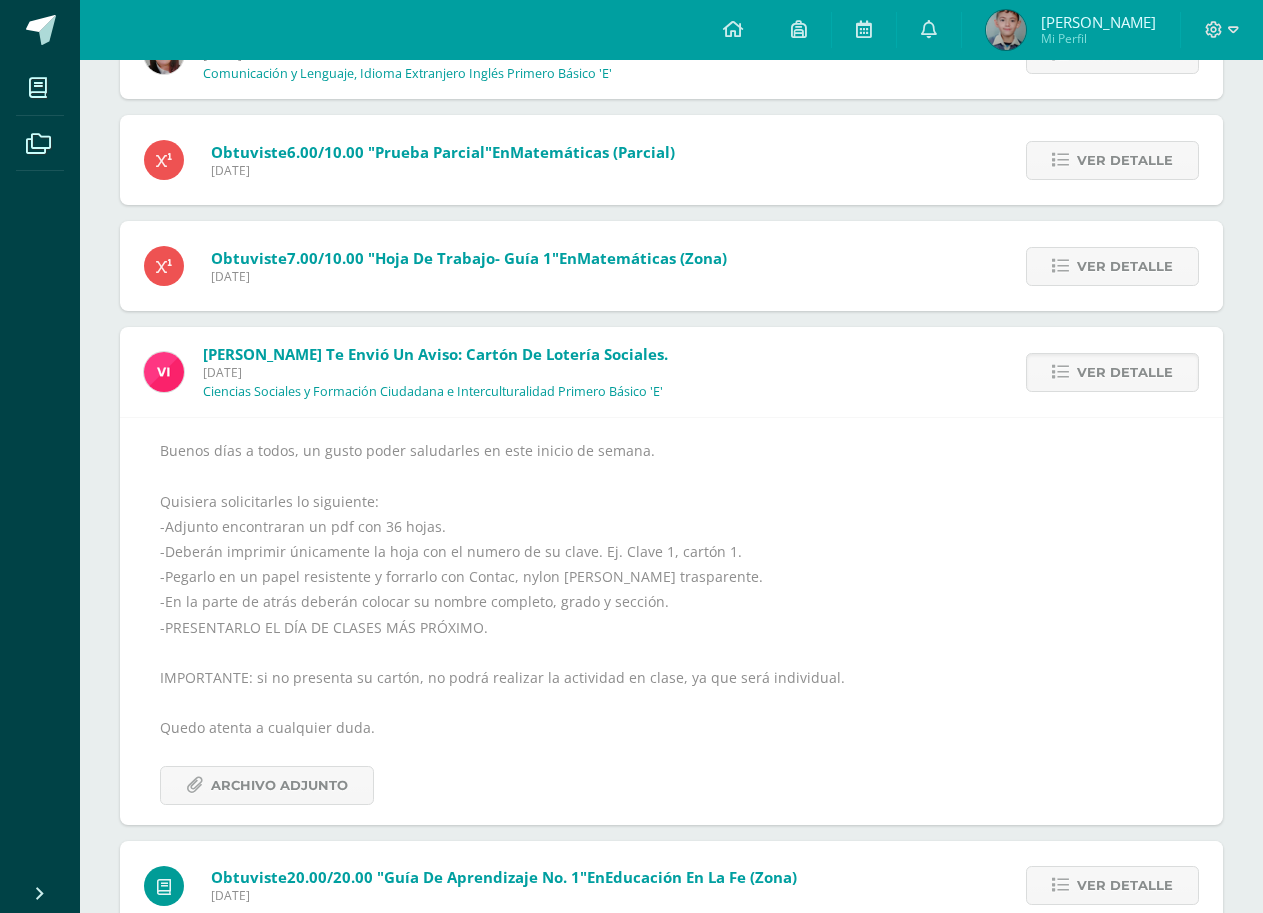 scroll, scrollTop: 2419, scrollLeft: 0, axis: vertical 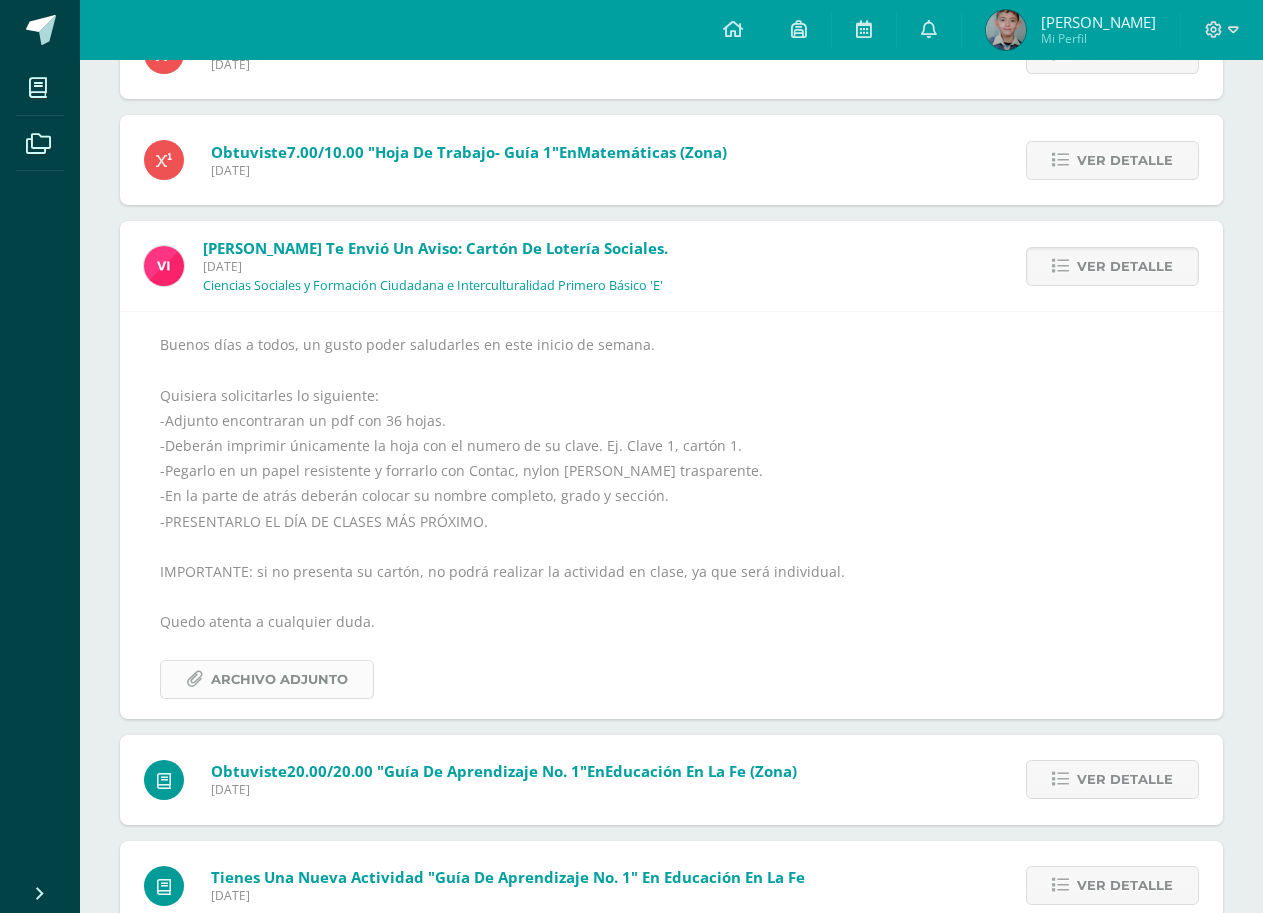 click on "Archivo Adjunto" at bounding box center (279, 679) 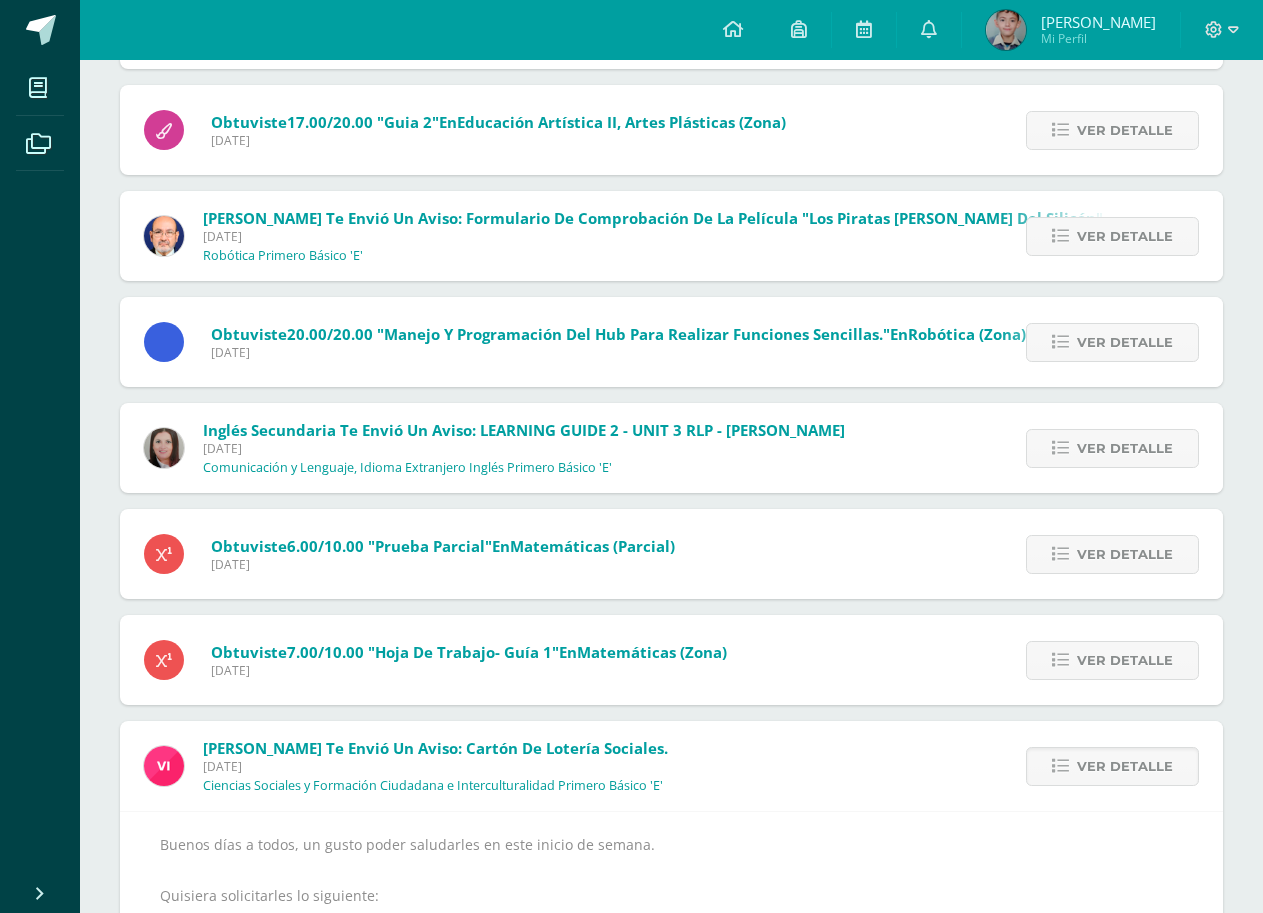 scroll, scrollTop: 1819, scrollLeft: 0, axis: vertical 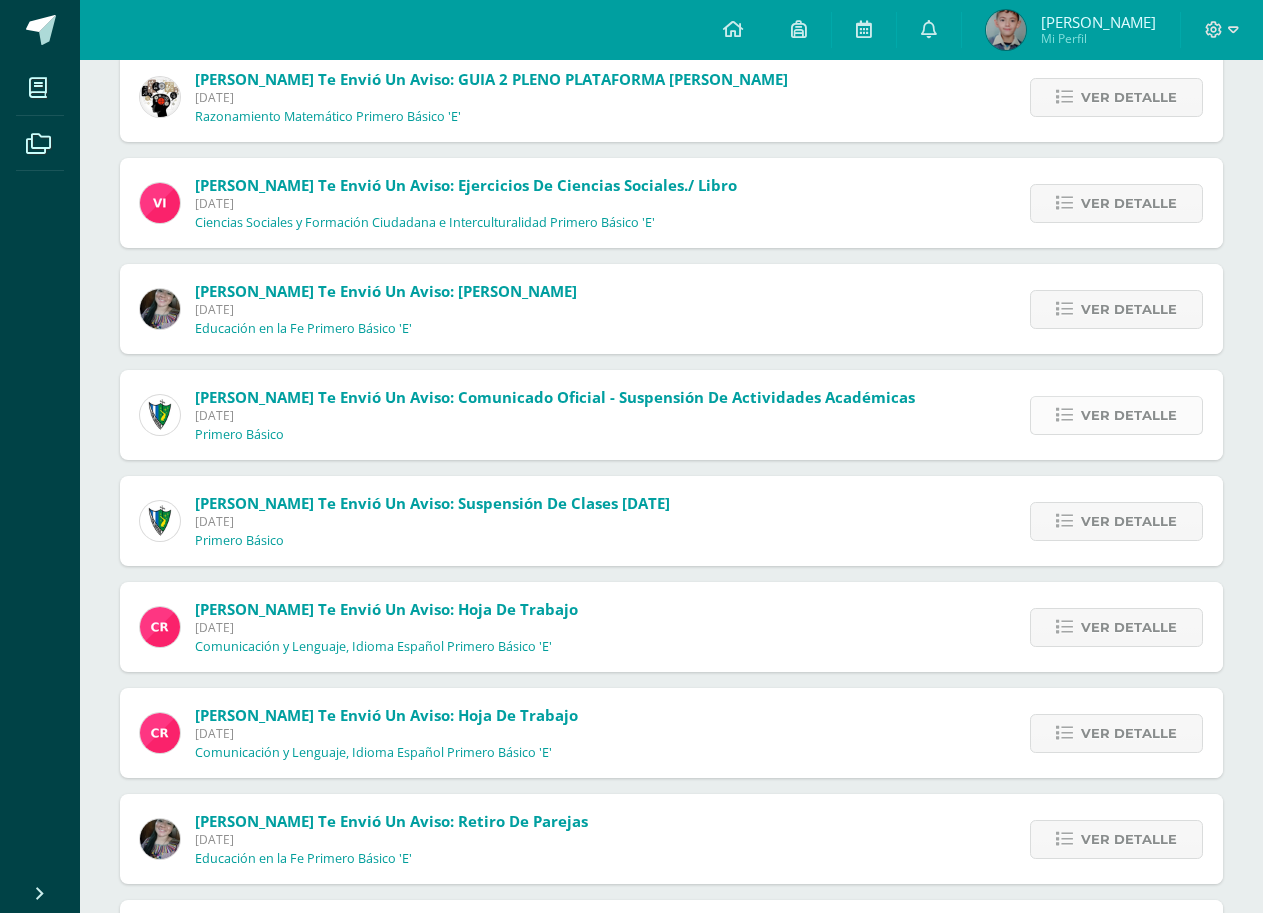 click on "Ver detalle" at bounding box center (1129, 415) 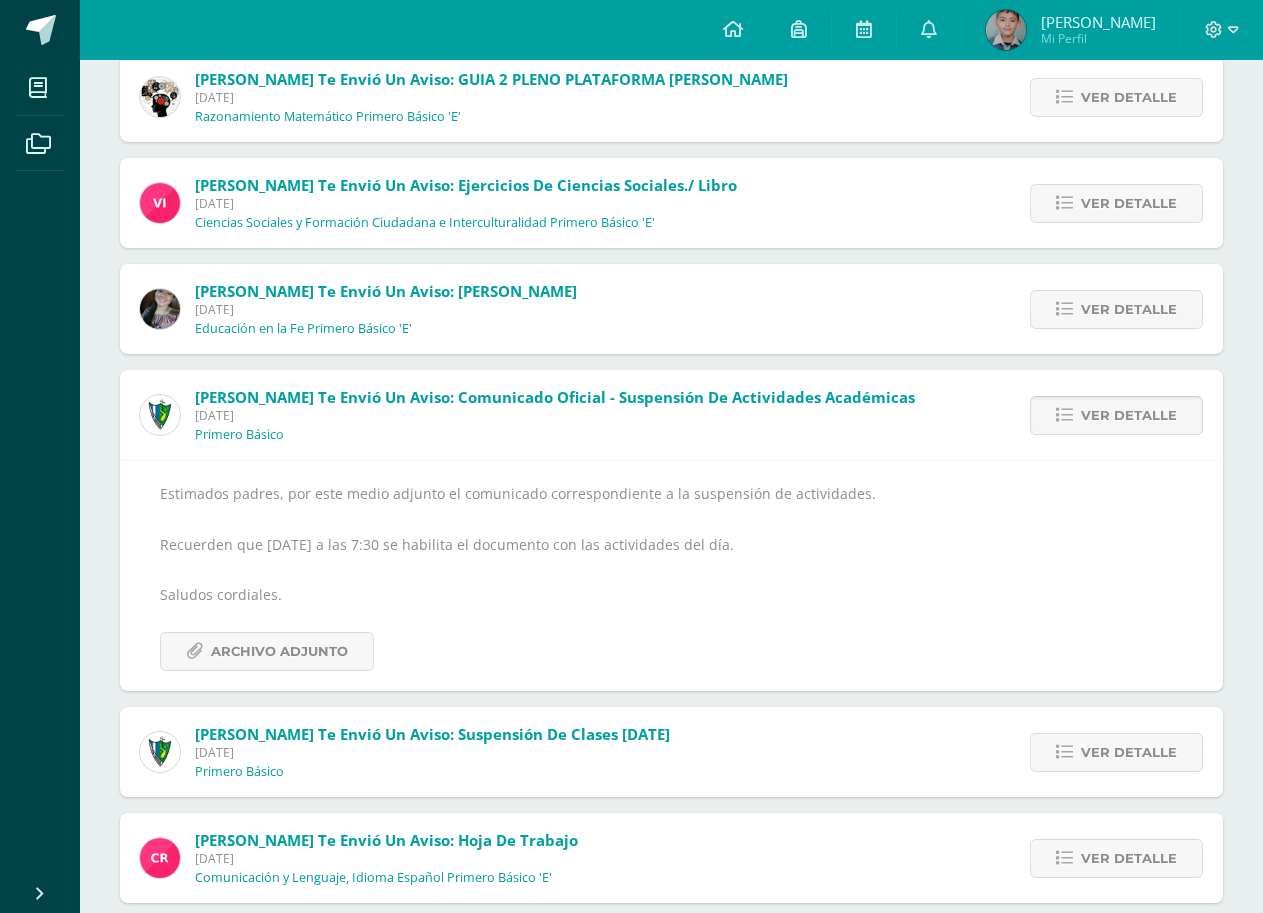 click on "Ver detalle" at bounding box center (1129, 415) 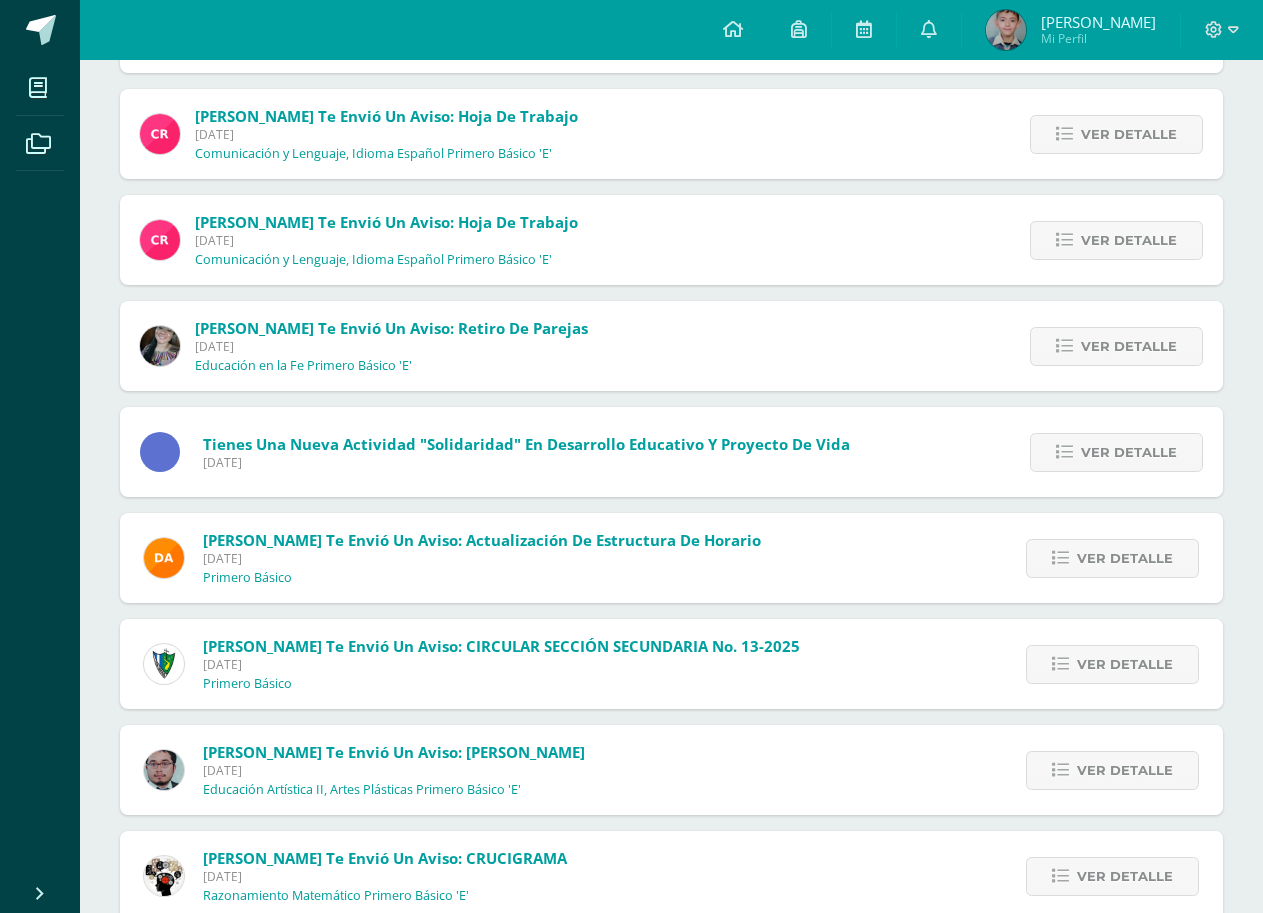 scroll, scrollTop: 962, scrollLeft: 0, axis: vertical 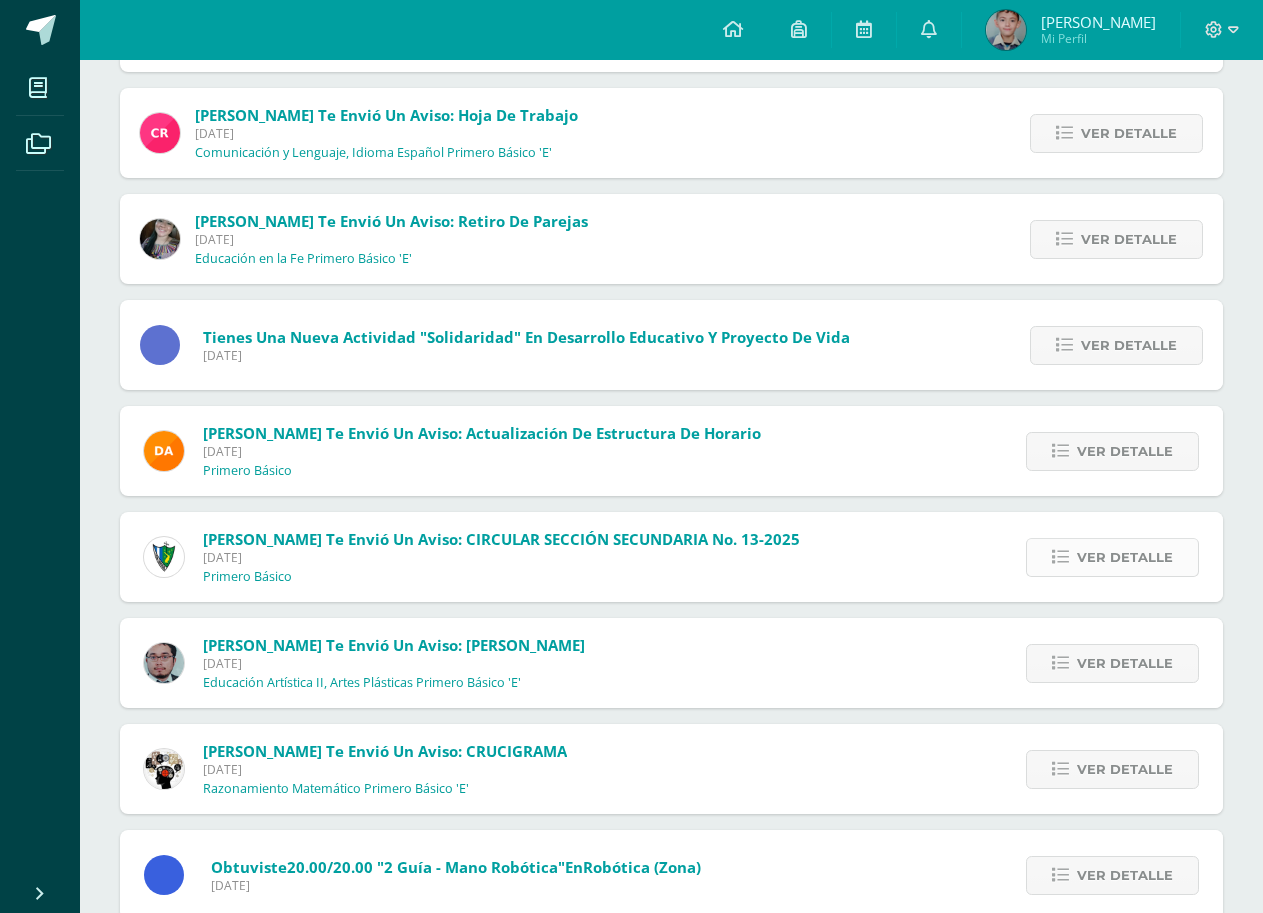 click on "Ver detalle" at bounding box center [1125, 557] 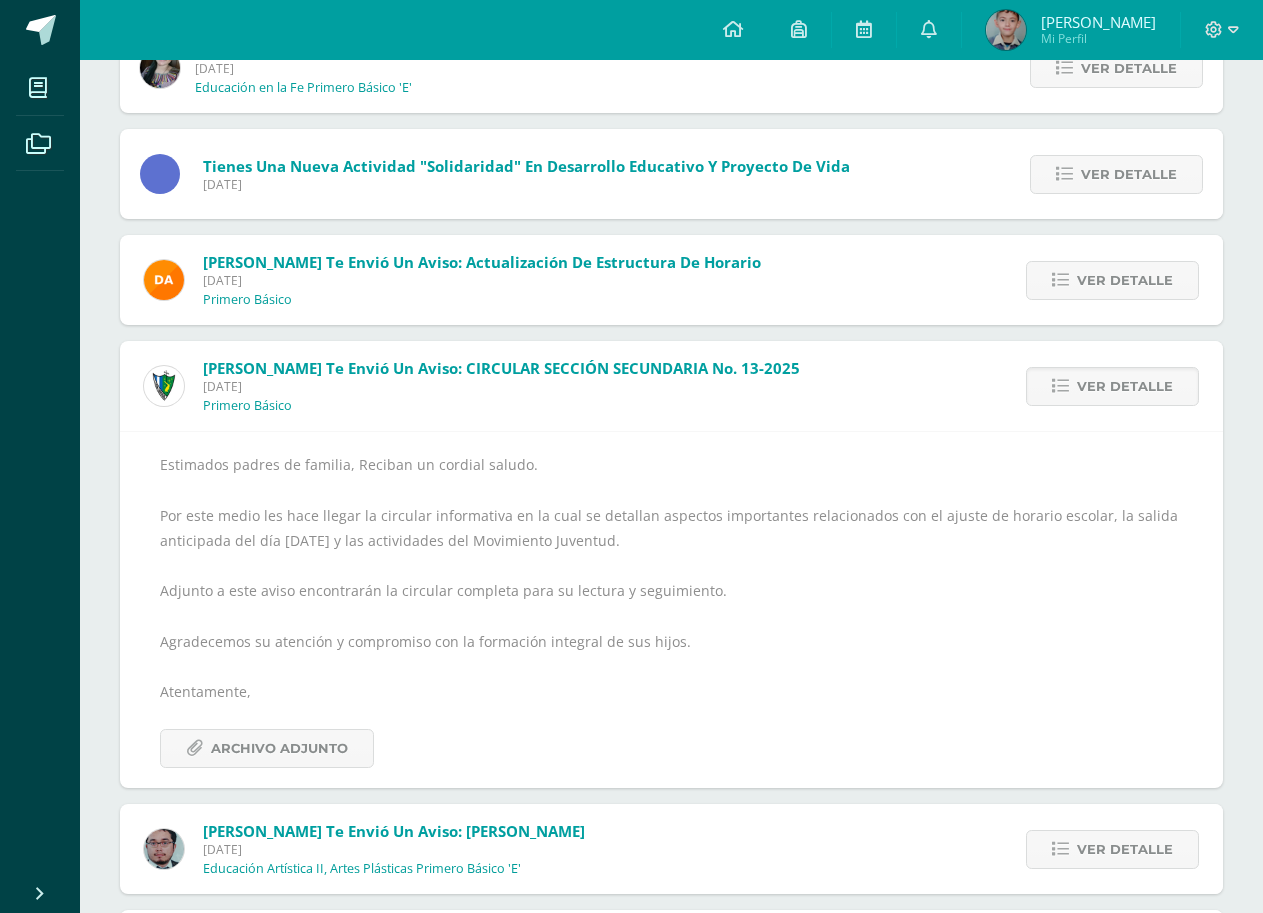 scroll, scrollTop: 1162, scrollLeft: 0, axis: vertical 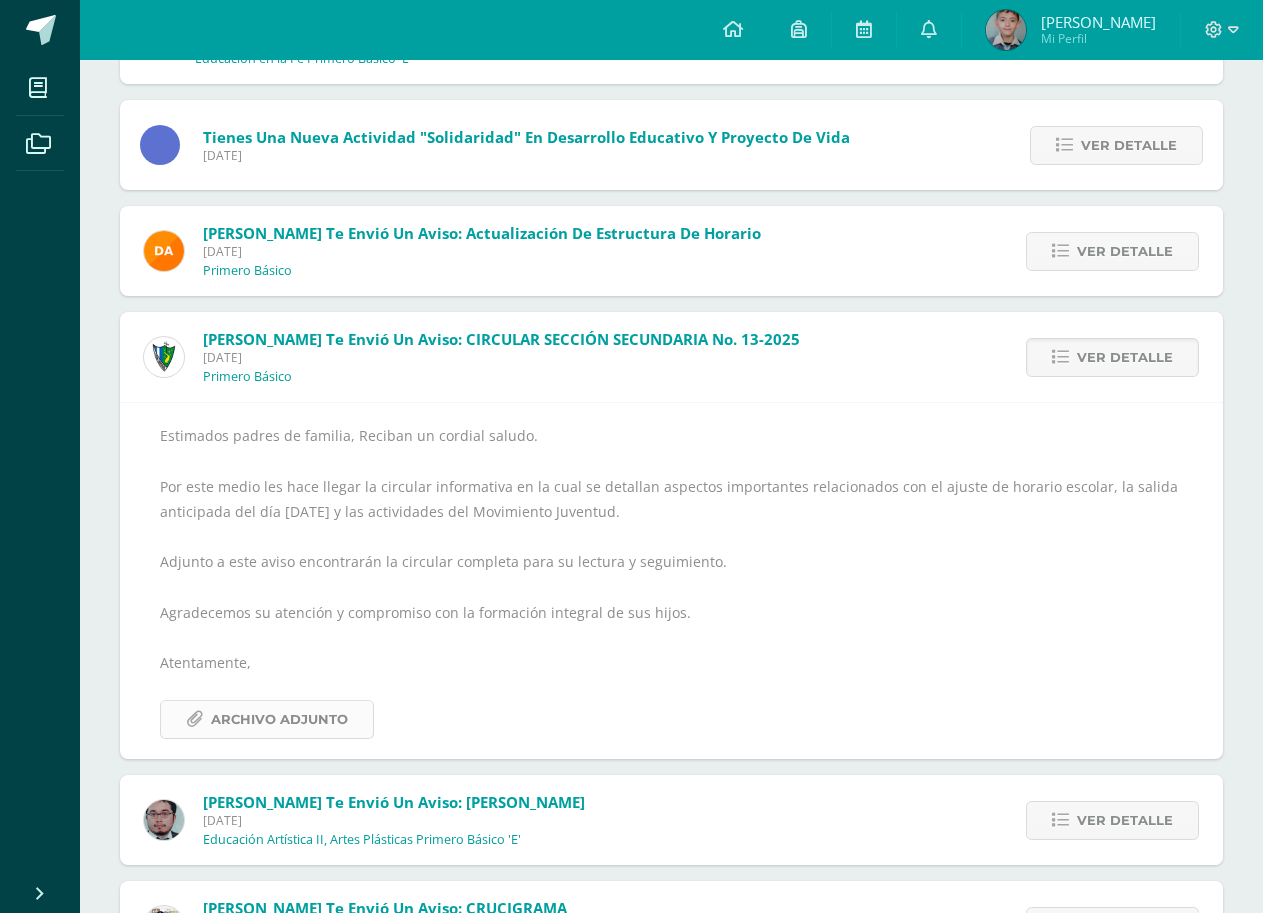 click on "Archivo Adjunto" at bounding box center [279, 719] 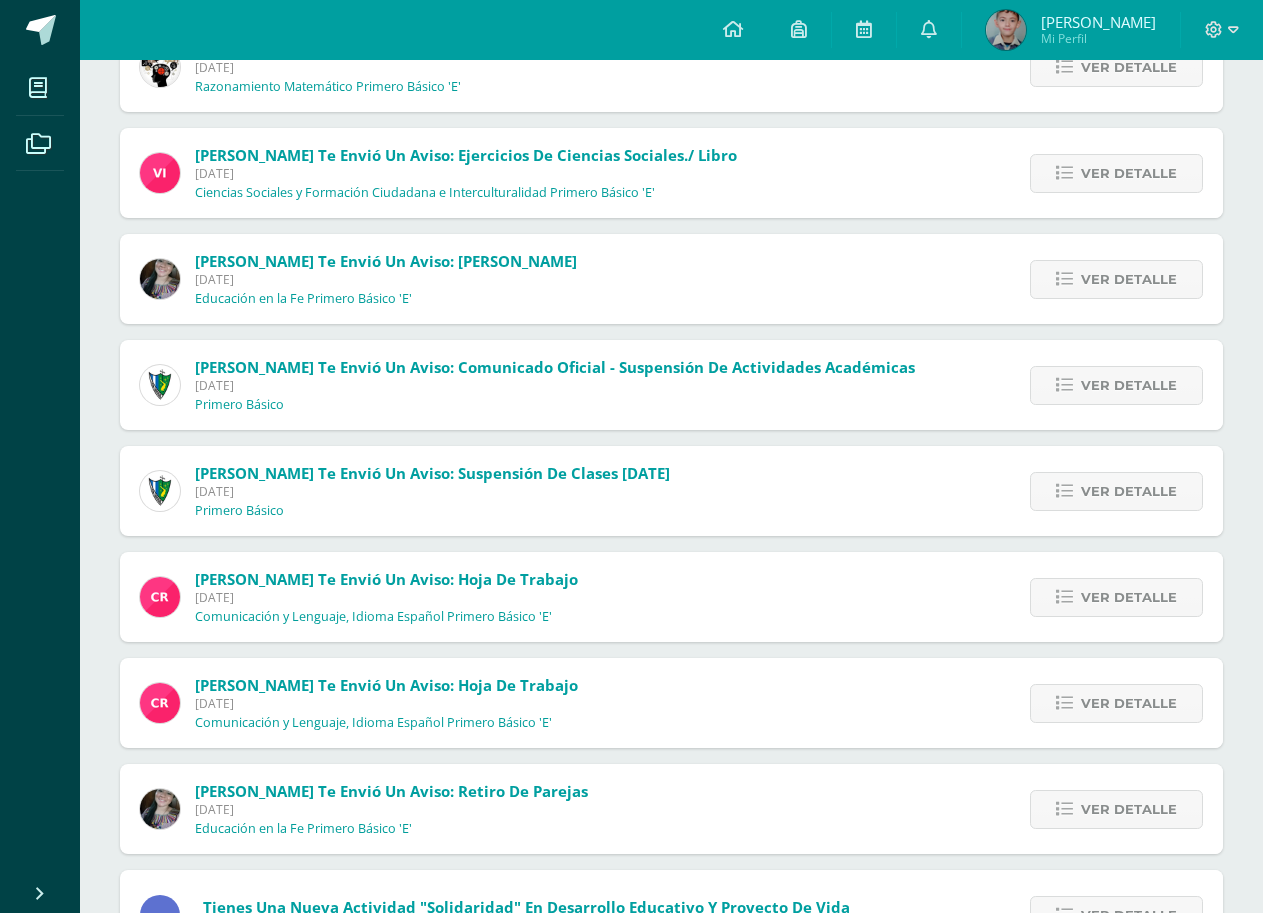 scroll, scrollTop: 400, scrollLeft: 0, axis: vertical 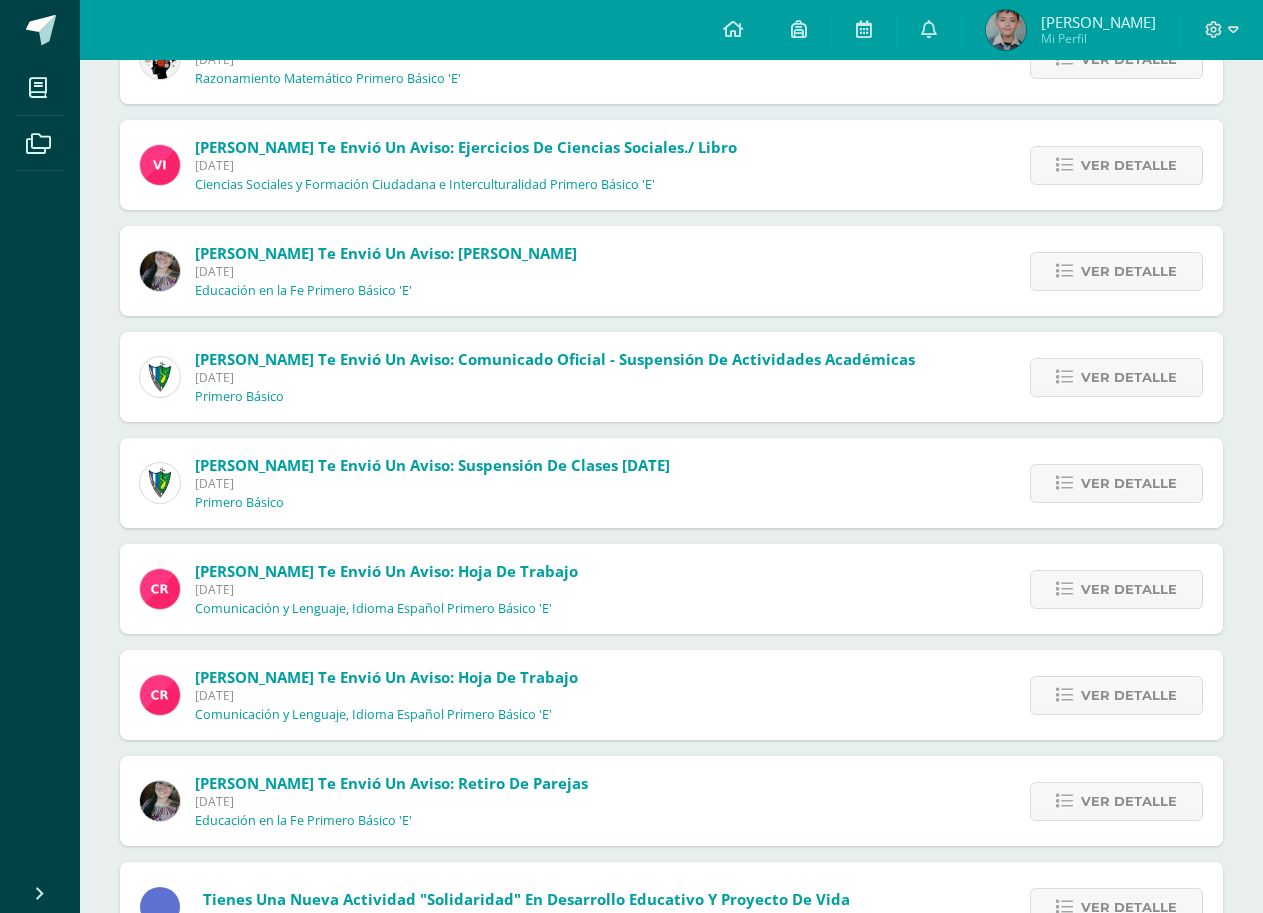 click on "Ver detalle" at bounding box center (1111, 483) 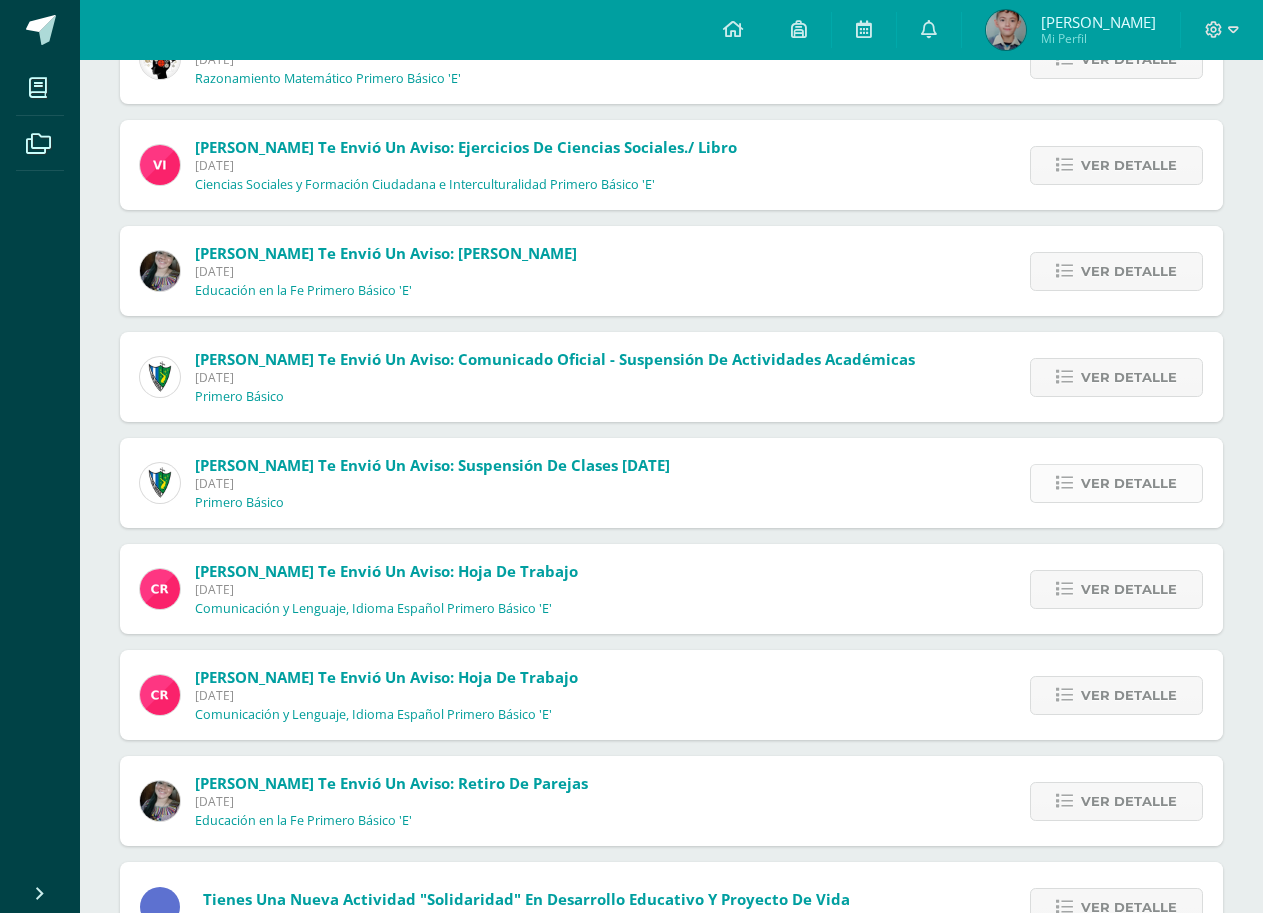 click on "Ver detalle" at bounding box center (1129, 483) 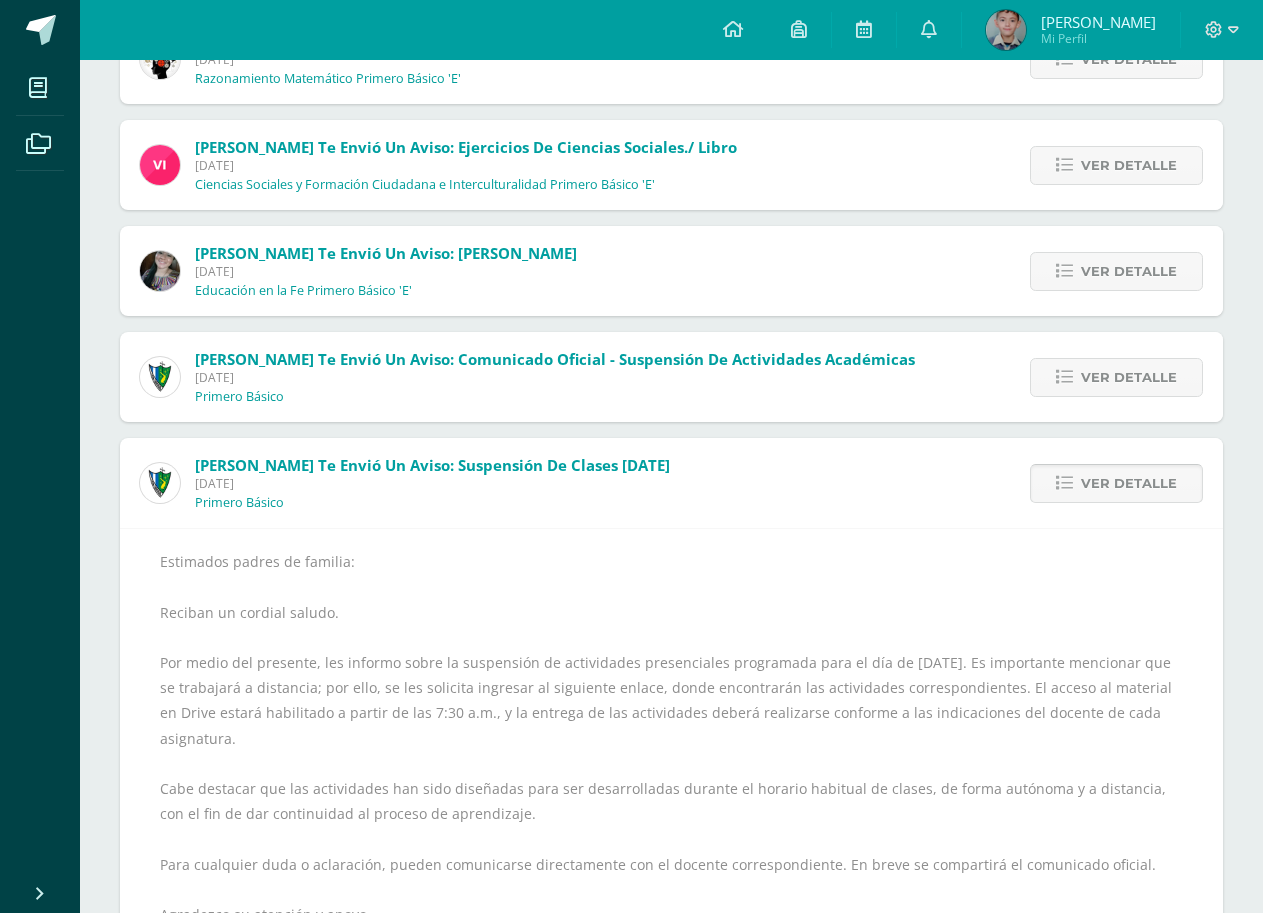 click on "Ver detalle" at bounding box center (1129, 483) 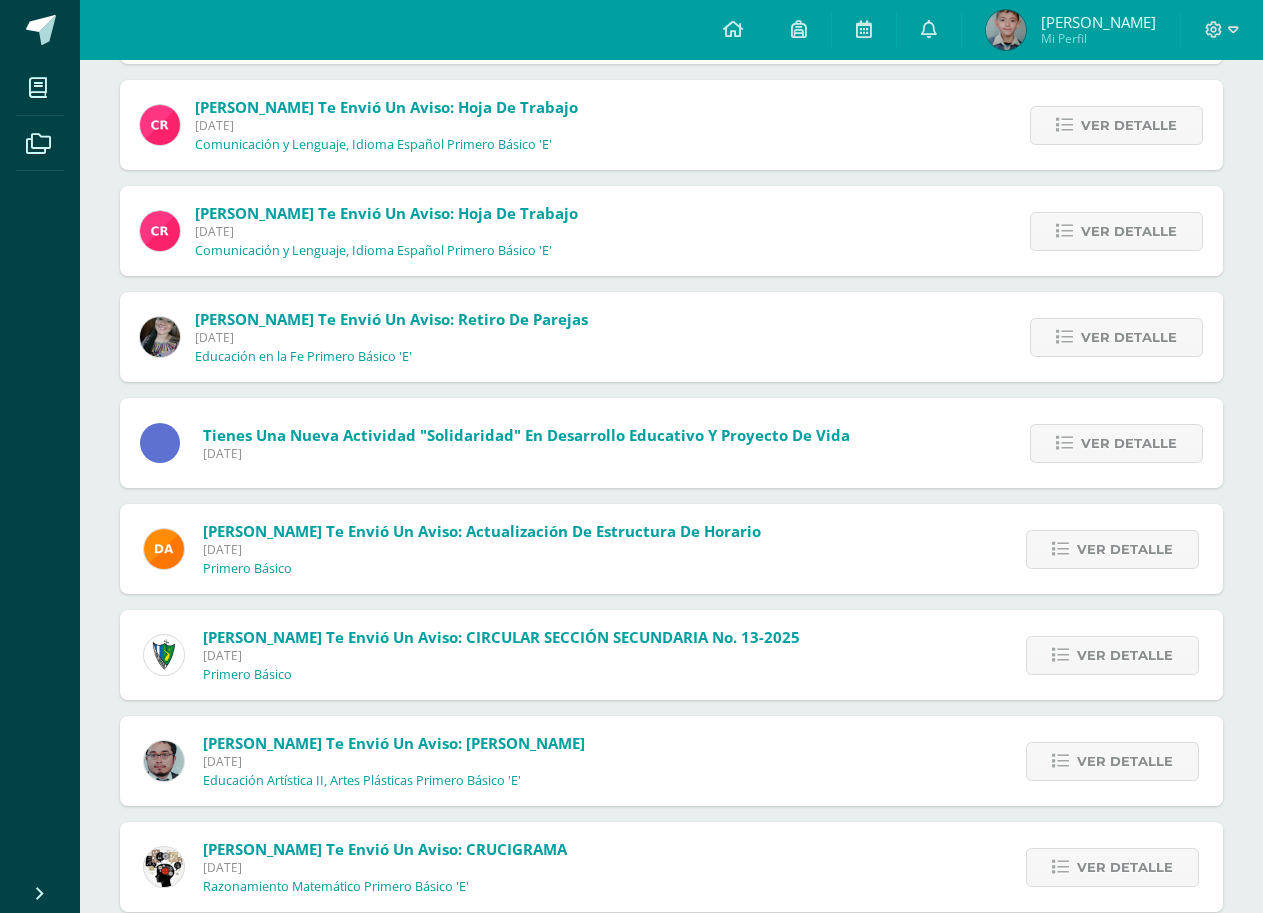 scroll, scrollTop: 900, scrollLeft: 0, axis: vertical 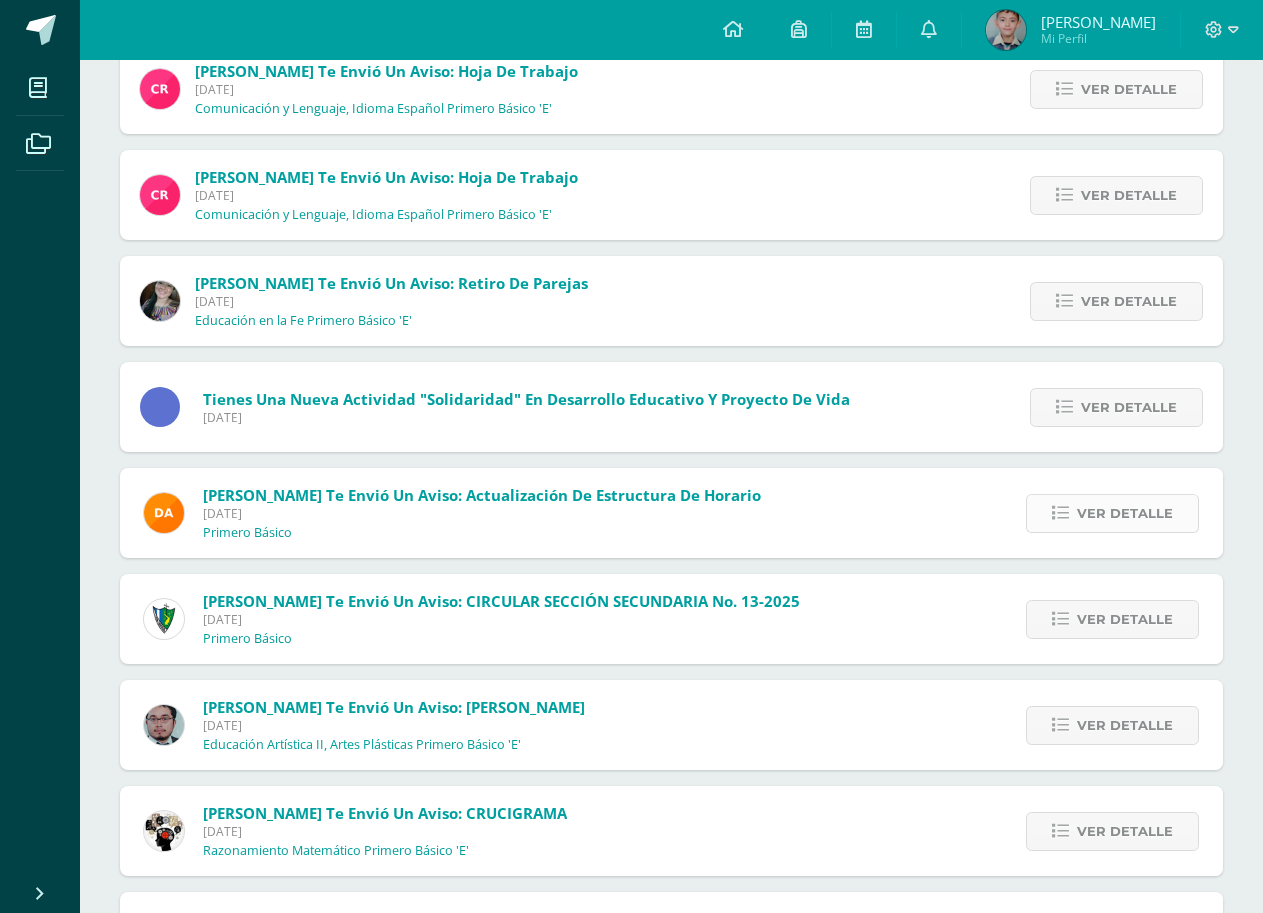 click on "Ver detalle" at bounding box center (1125, 513) 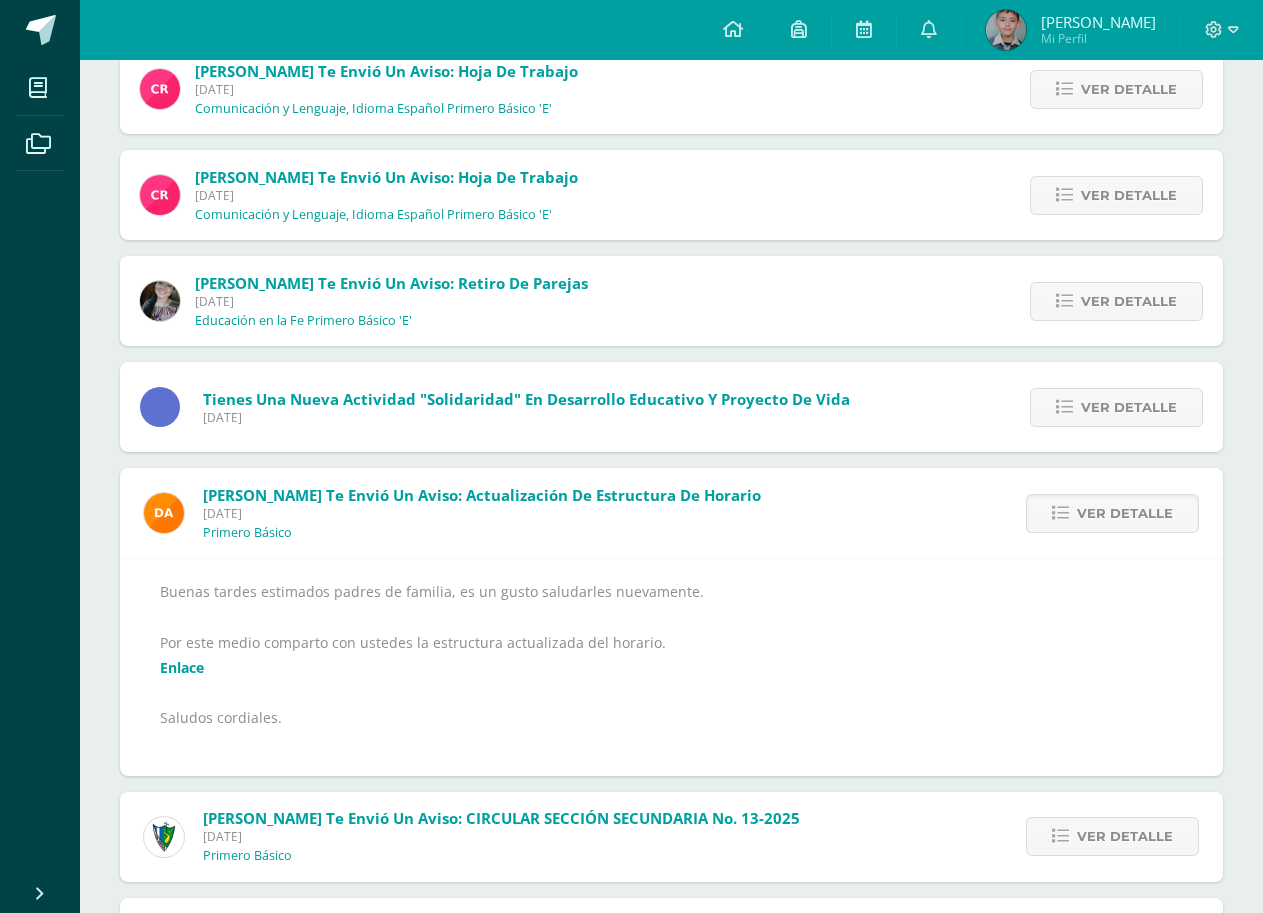 click on "Enlace" at bounding box center (182, 667) 